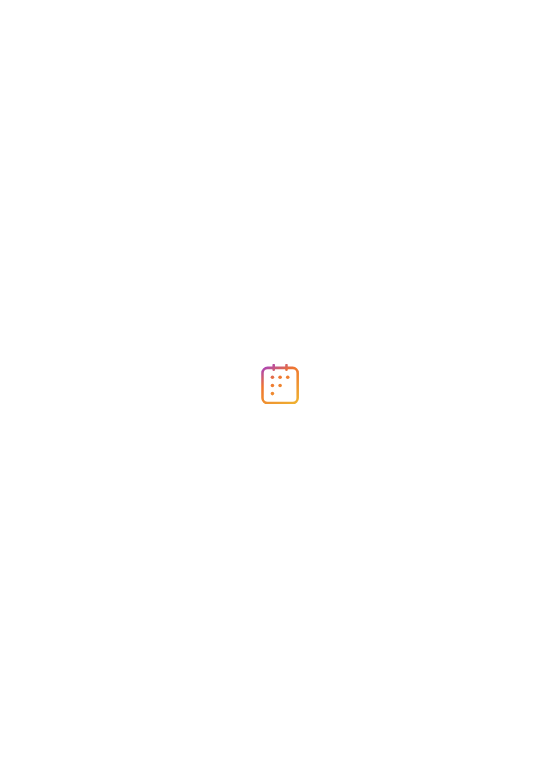 scroll, scrollTop: 0, scrollLeft: 0, axis: both 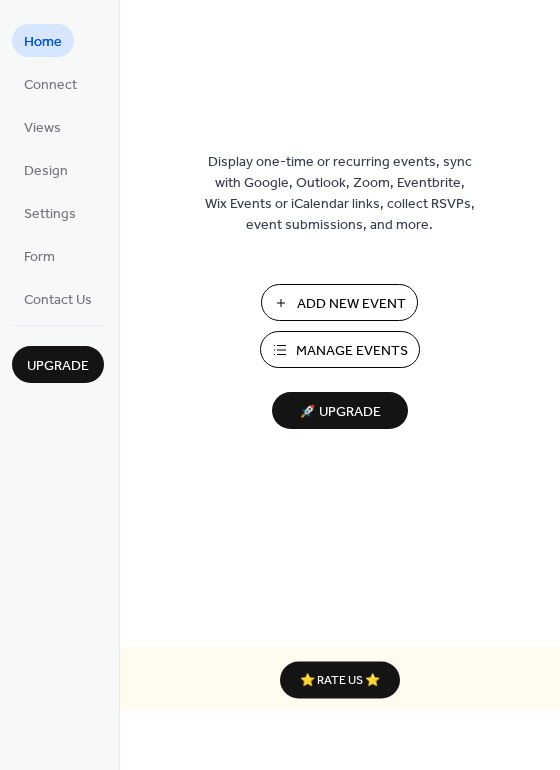click on "Manage Events" at bounding box center (352, 351) 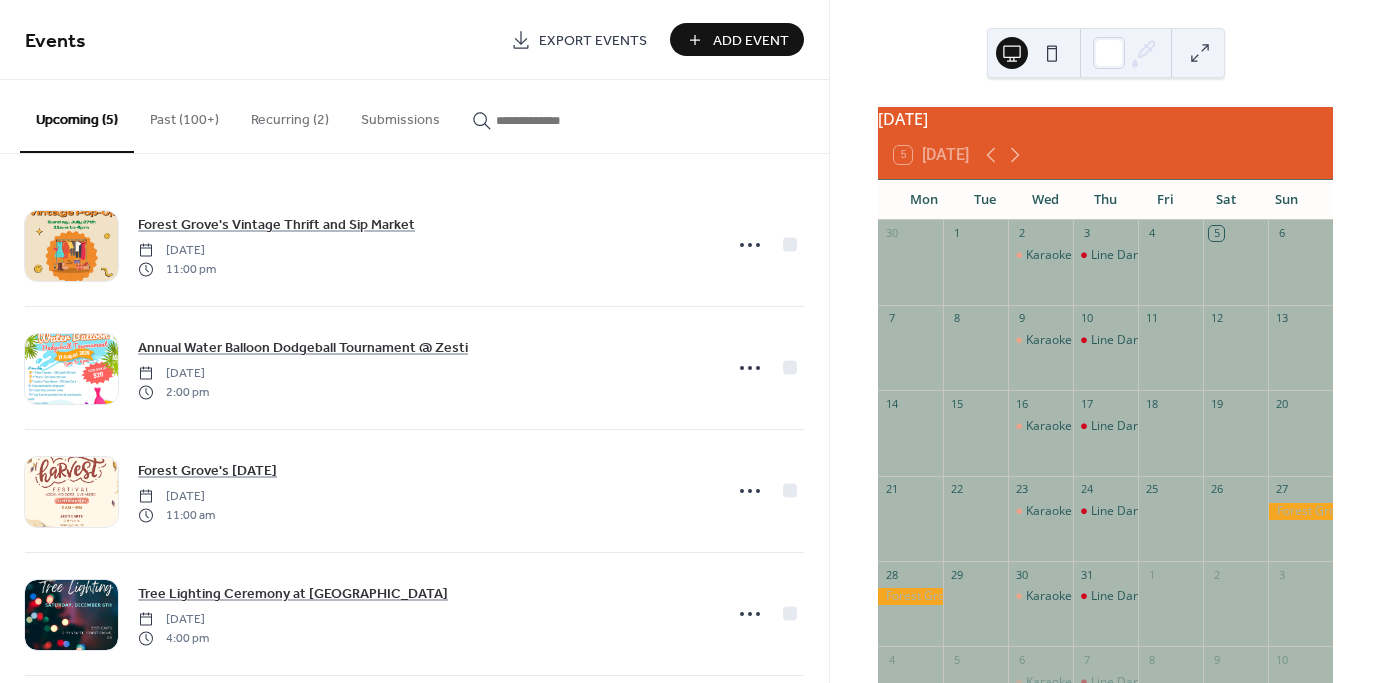 scroll, scrollTop: 0, scrollLeft: 0, axis: both 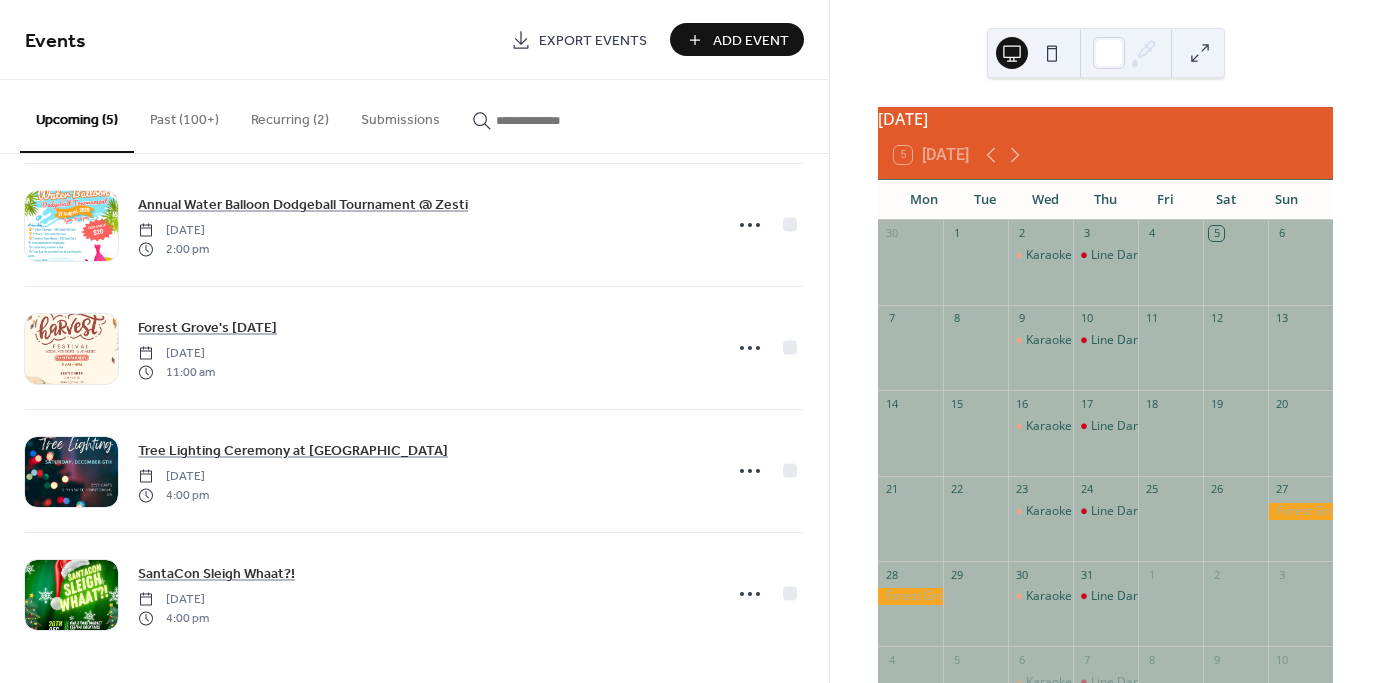 click on "Past  (100+)" at bounding box center [184, 115] 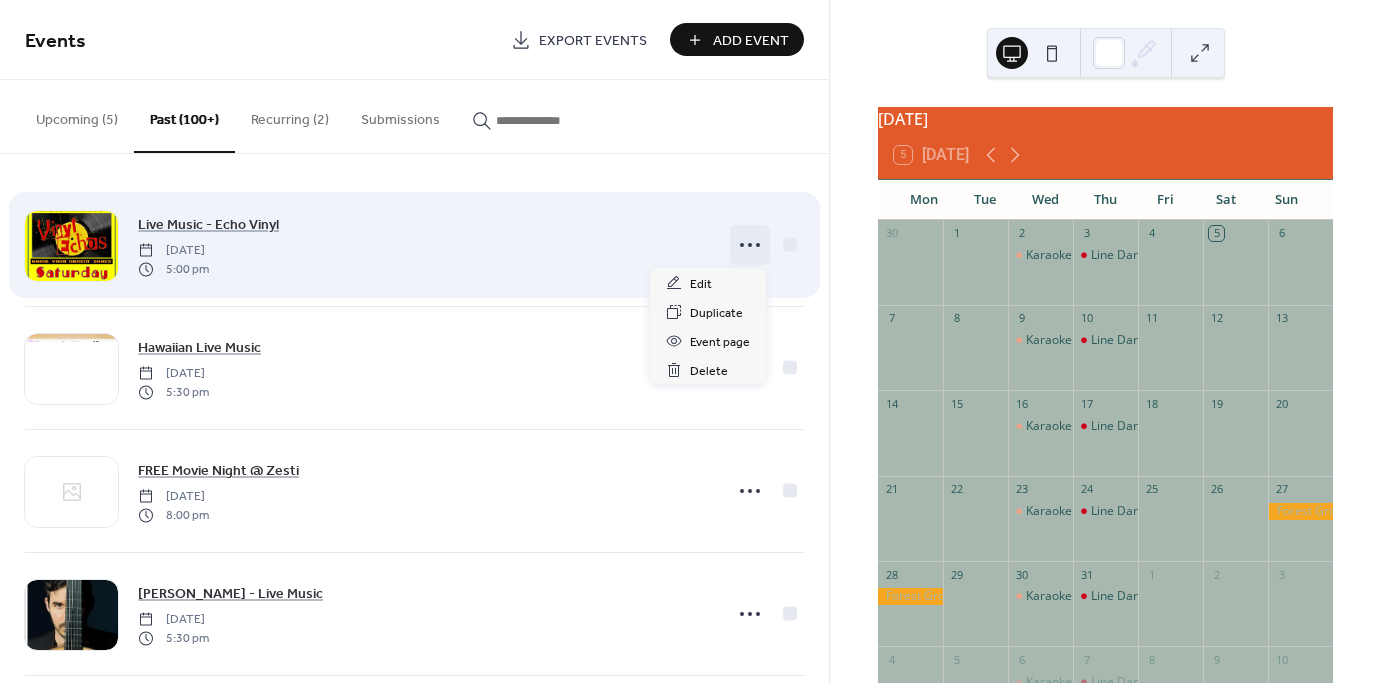 click 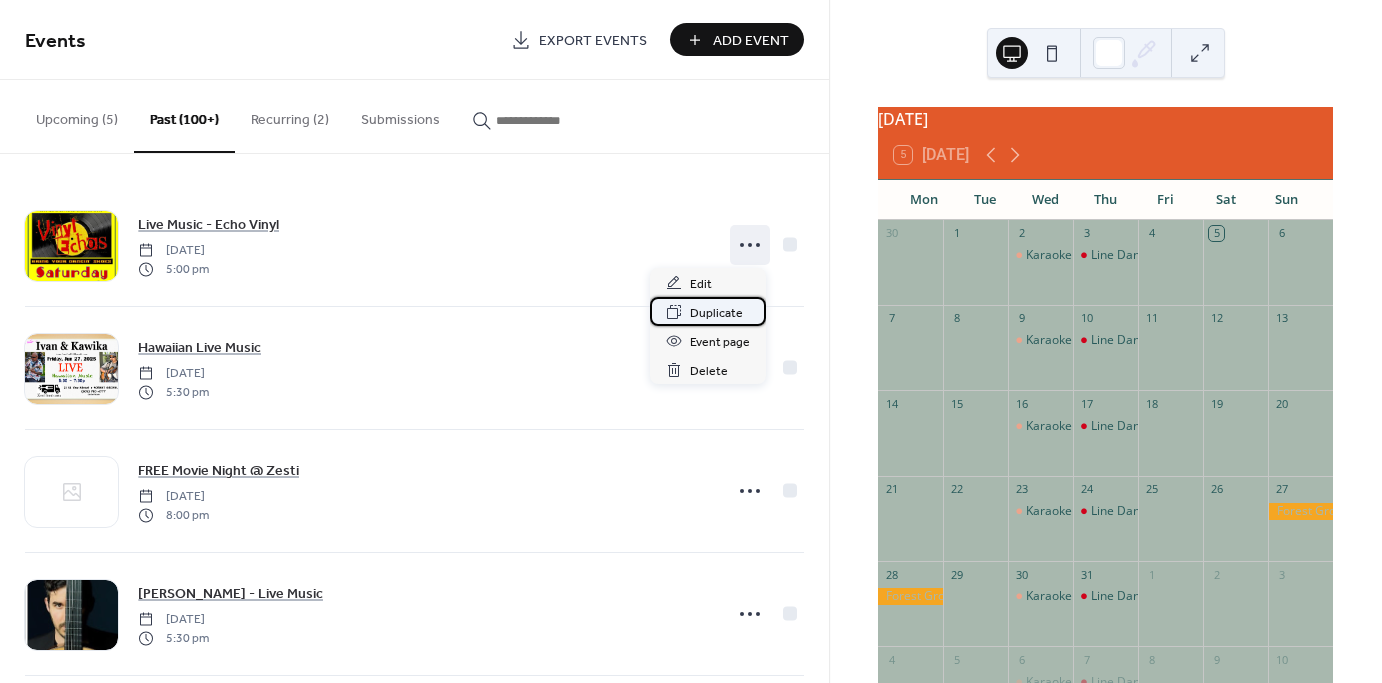 click on "Duplicate" at bounding box center (716, 313) 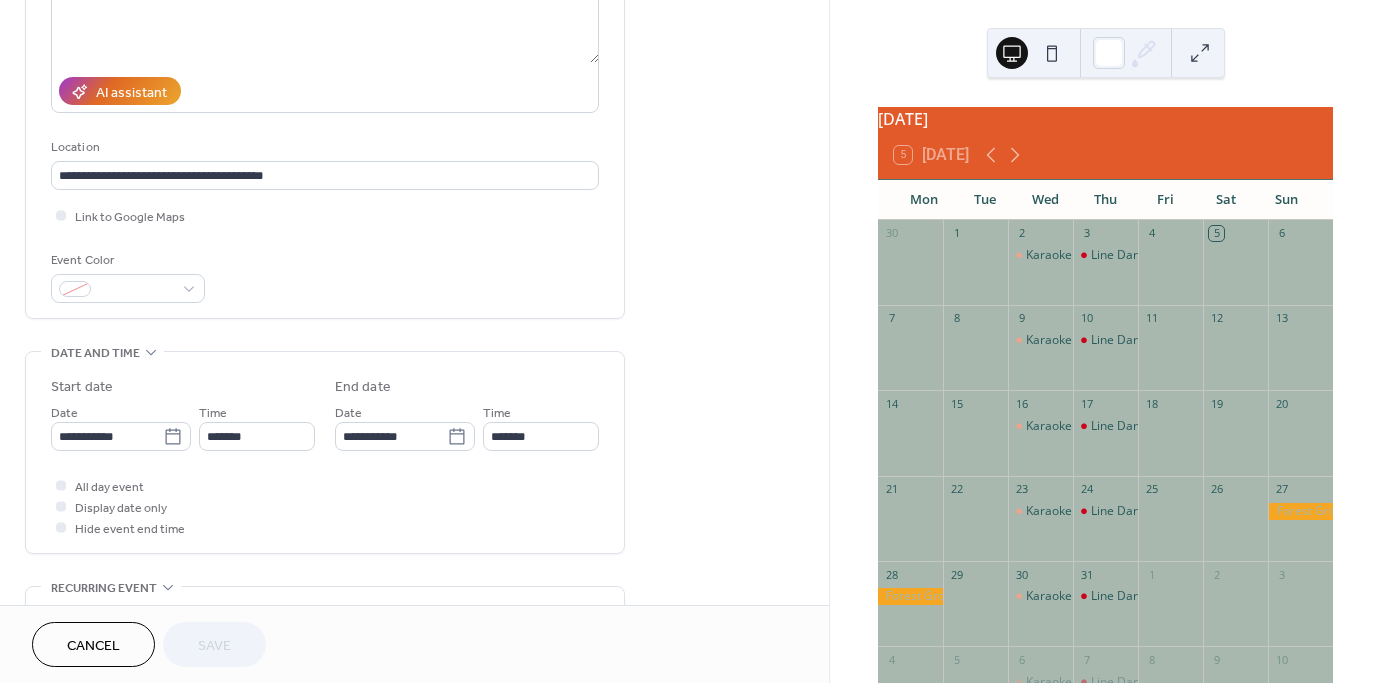 scroll, scrollTop: 300, scrollLeft: 0, axis: vertical 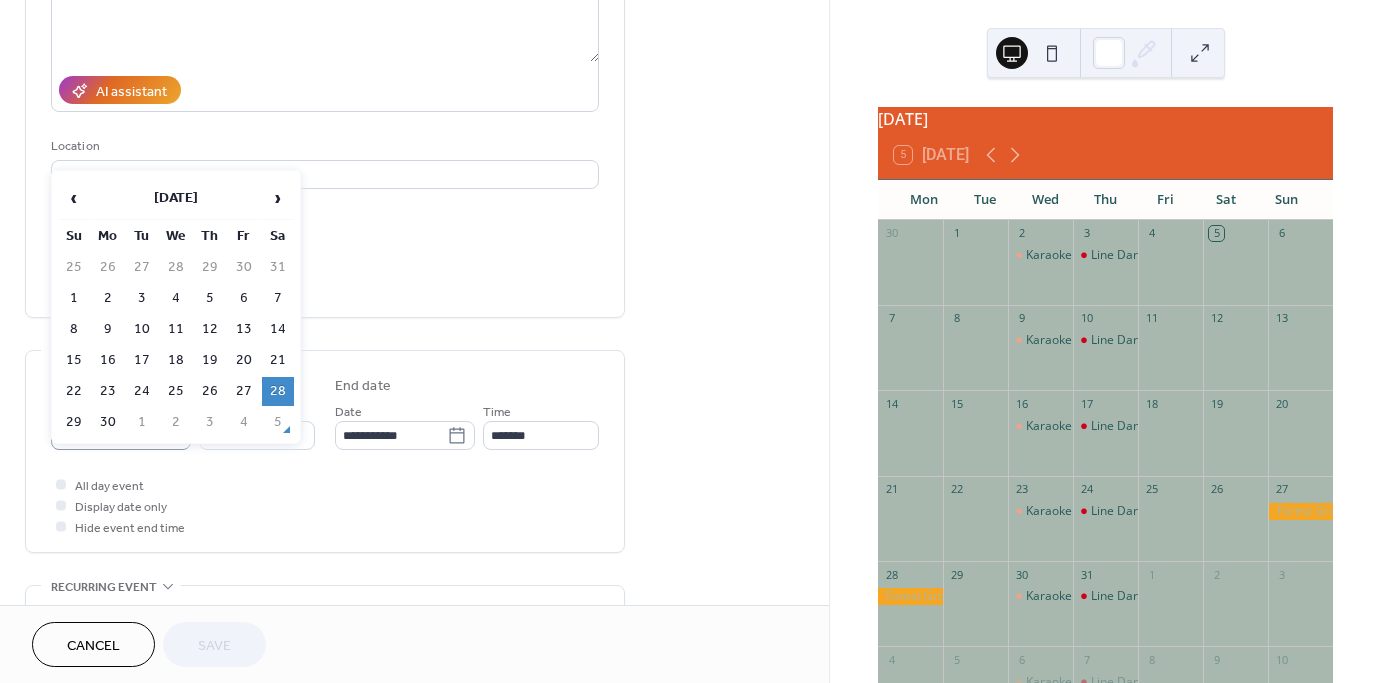 click on "**********" at bounding box center (691, 341) 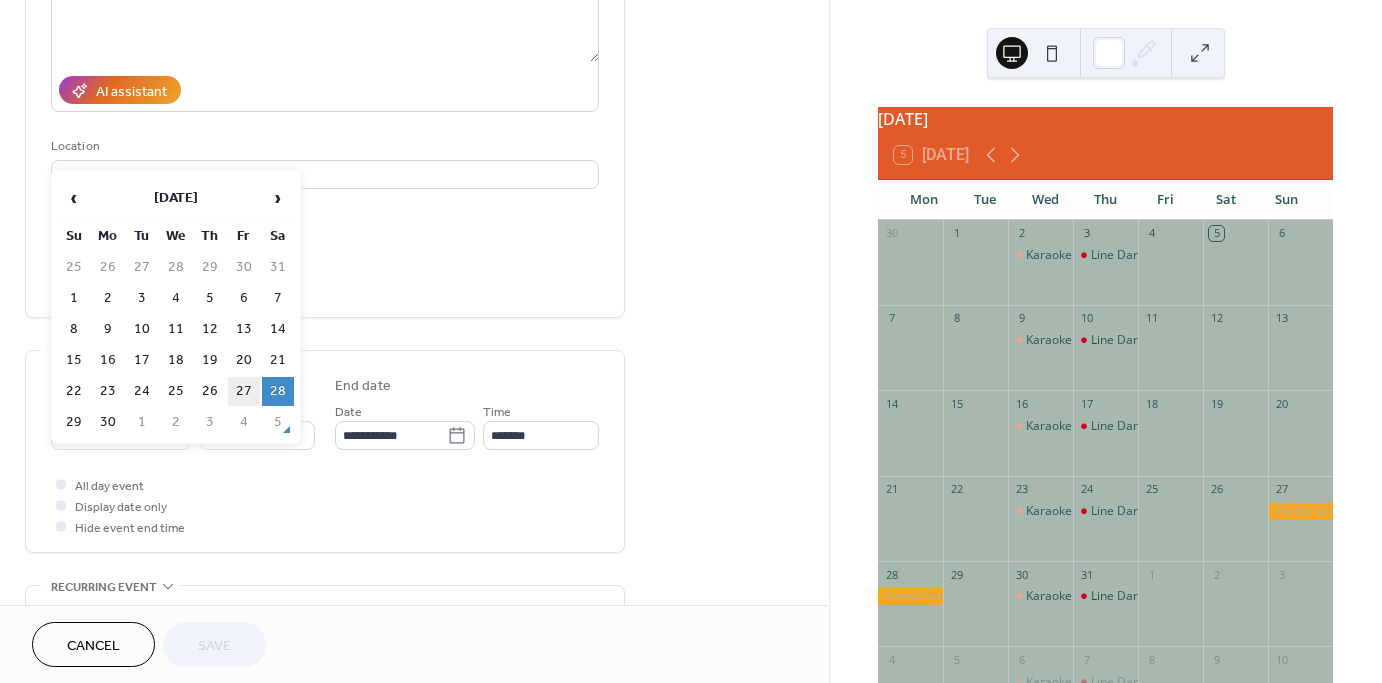 click on "27" at bounding box center [244, 391] 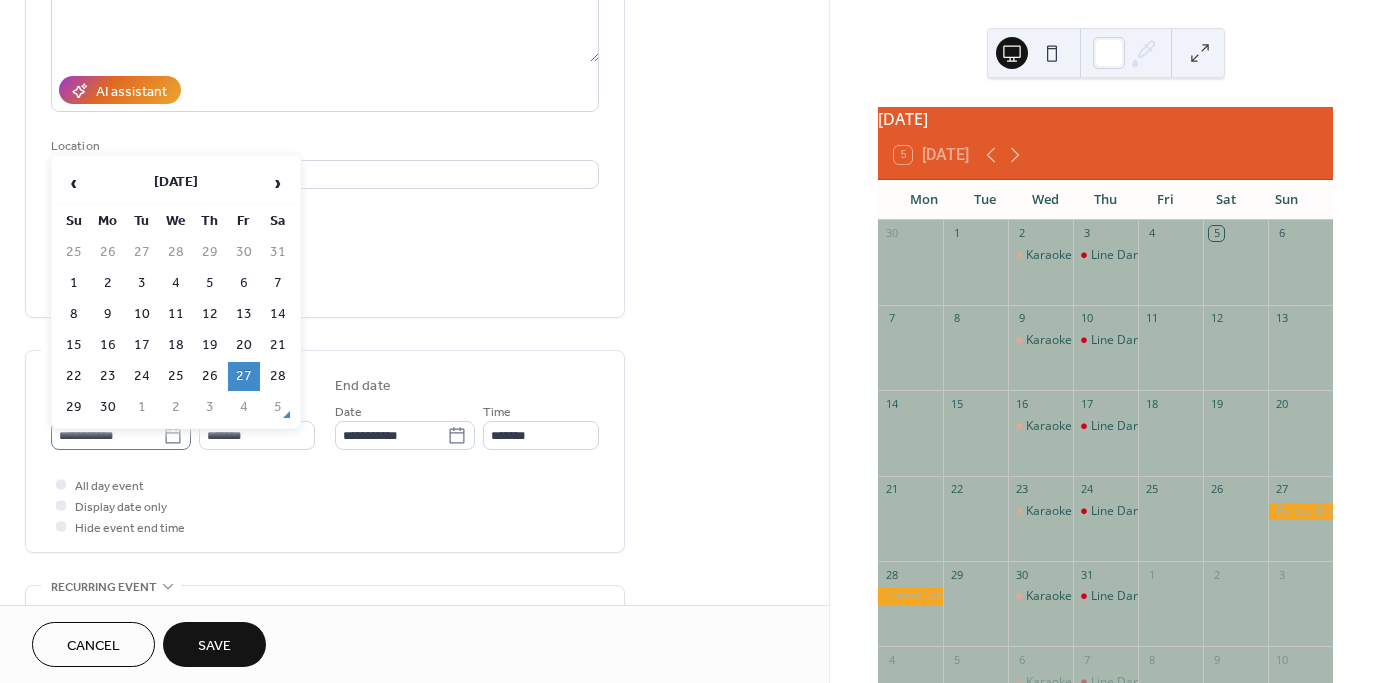 click 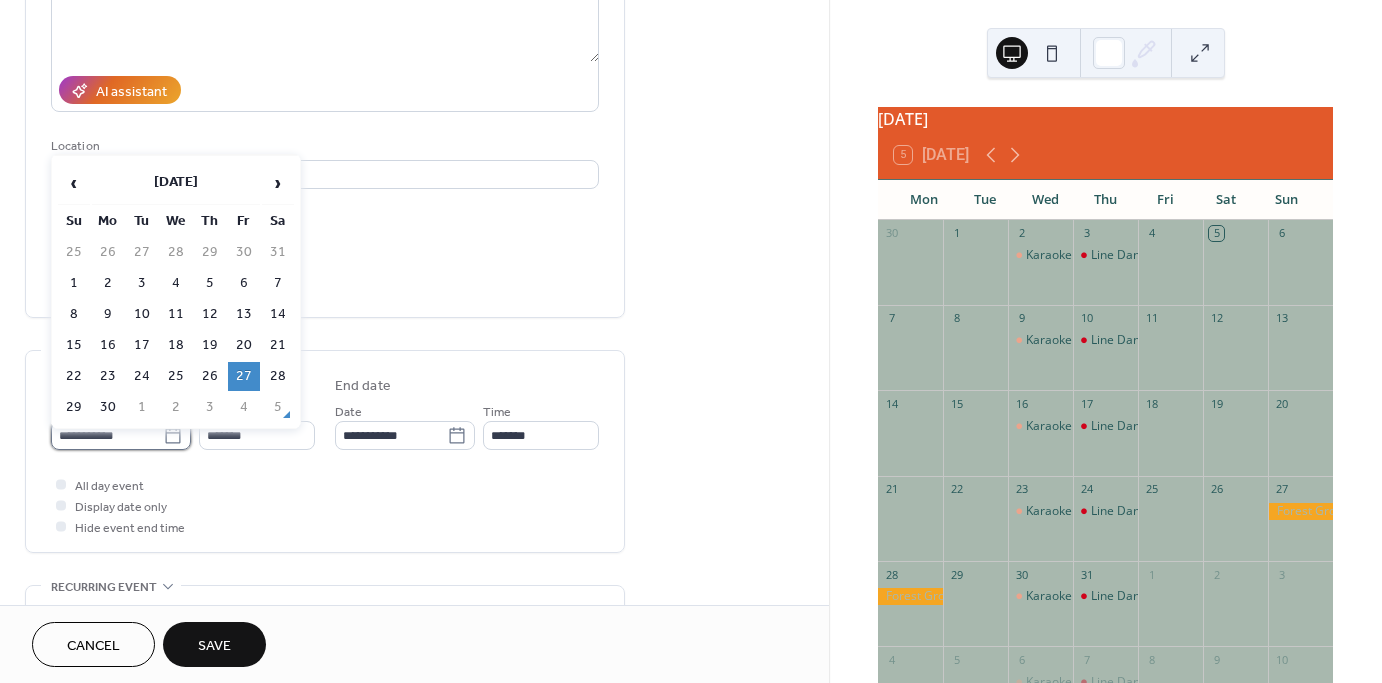 click on "**********" at bounding box center [107, 435] 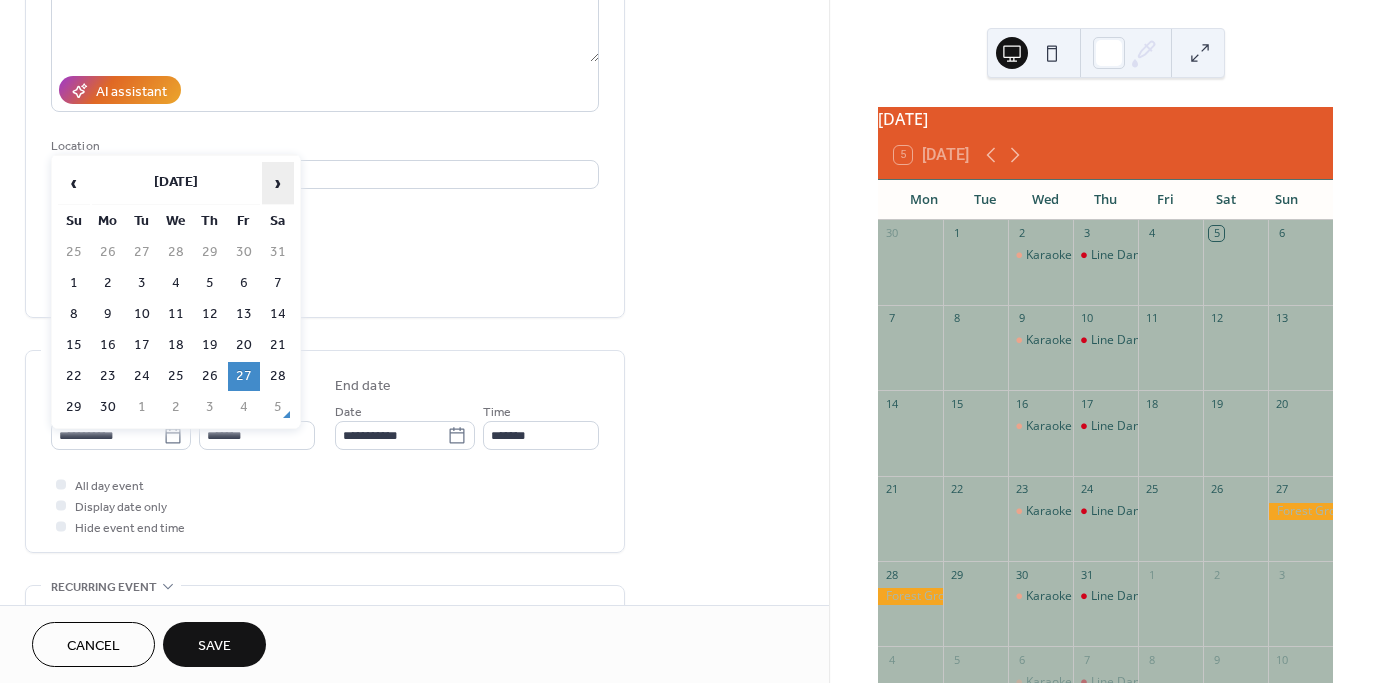 click on "›" at bounding box center [278, 183] 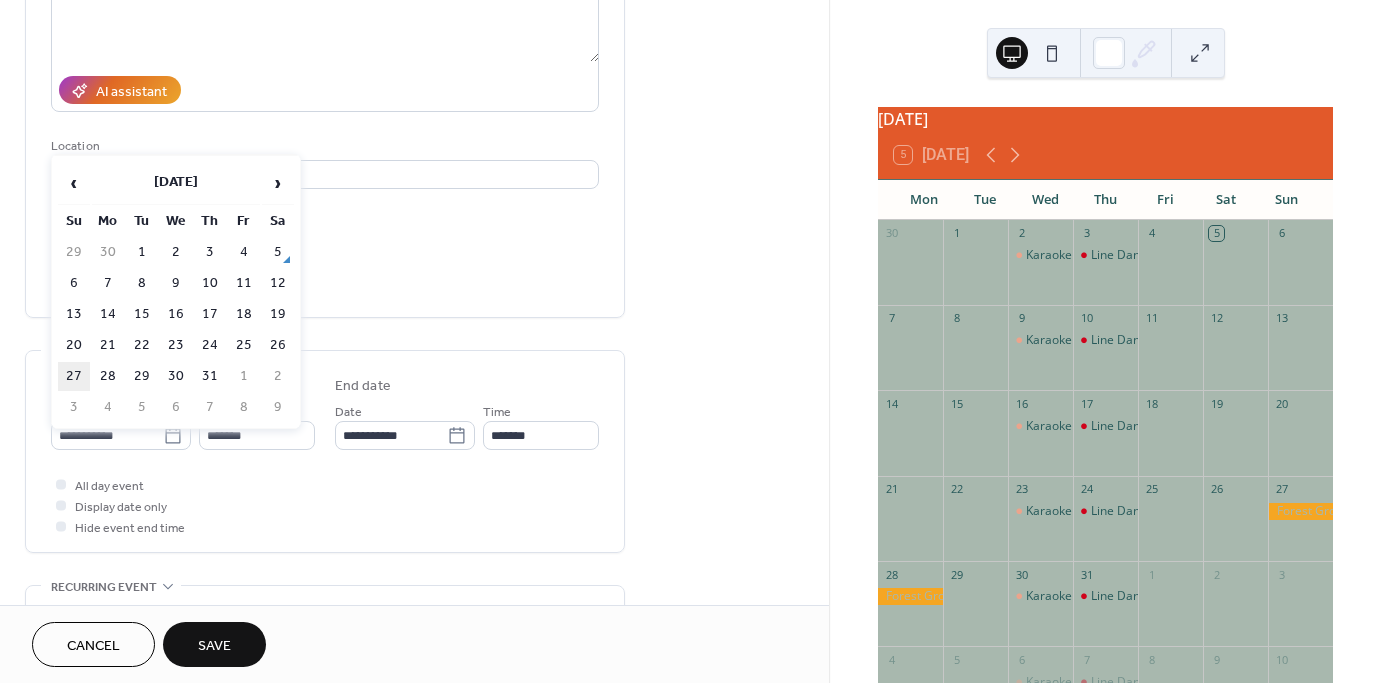 click on "27" at bounding box center [74, 376] 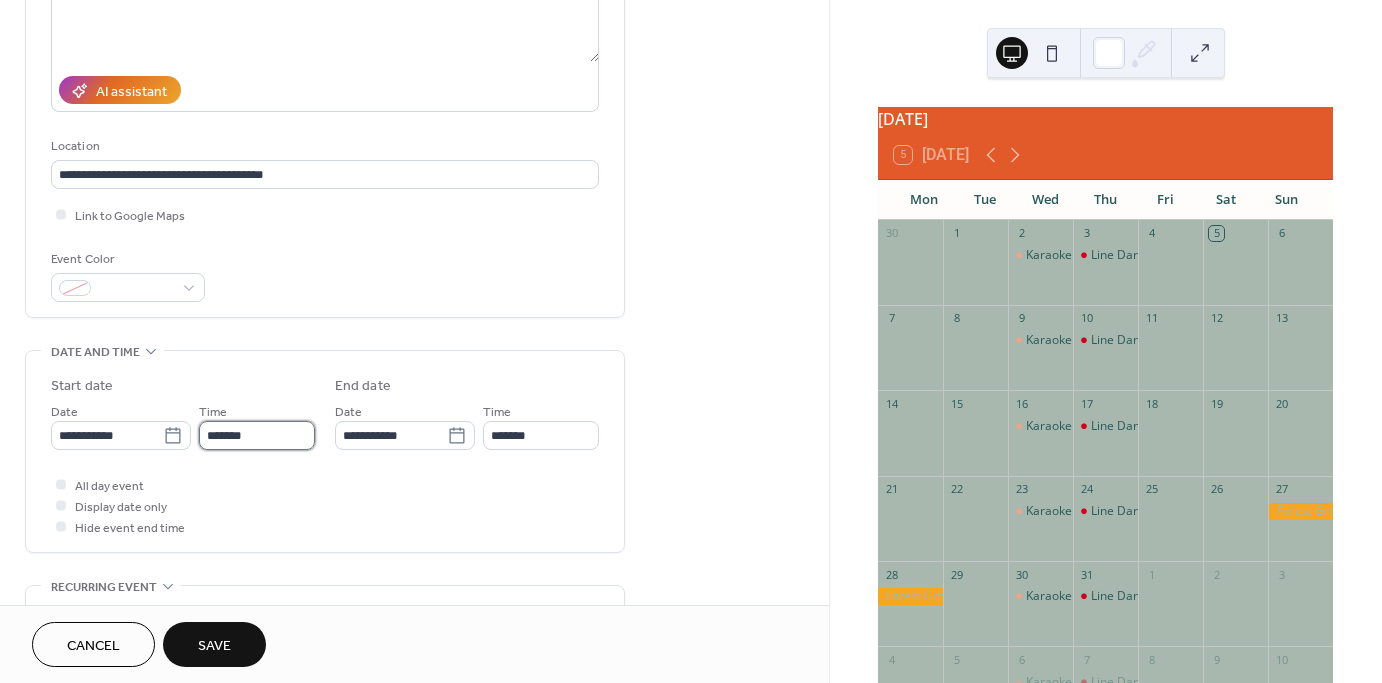click on "*******" at bounding box center (257, 435) 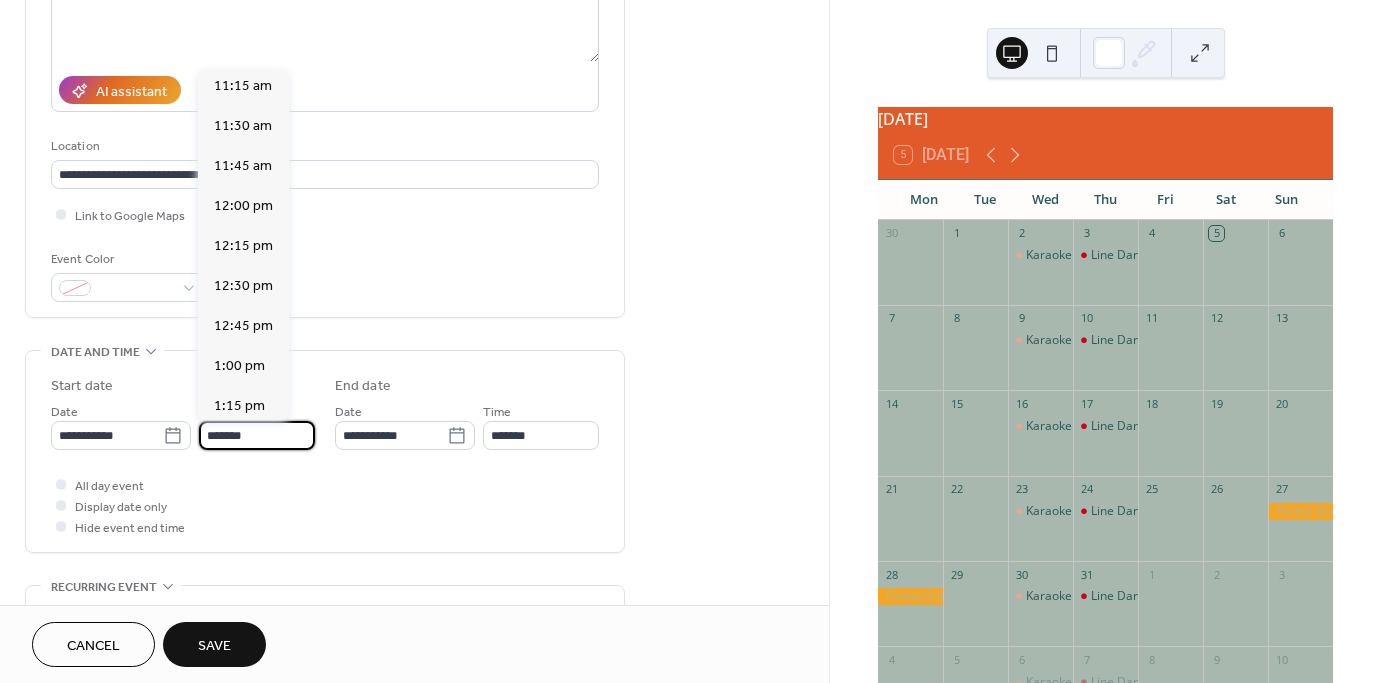 scroll, scrollTop: 1802, scrollLeft: 0, axis: vertical 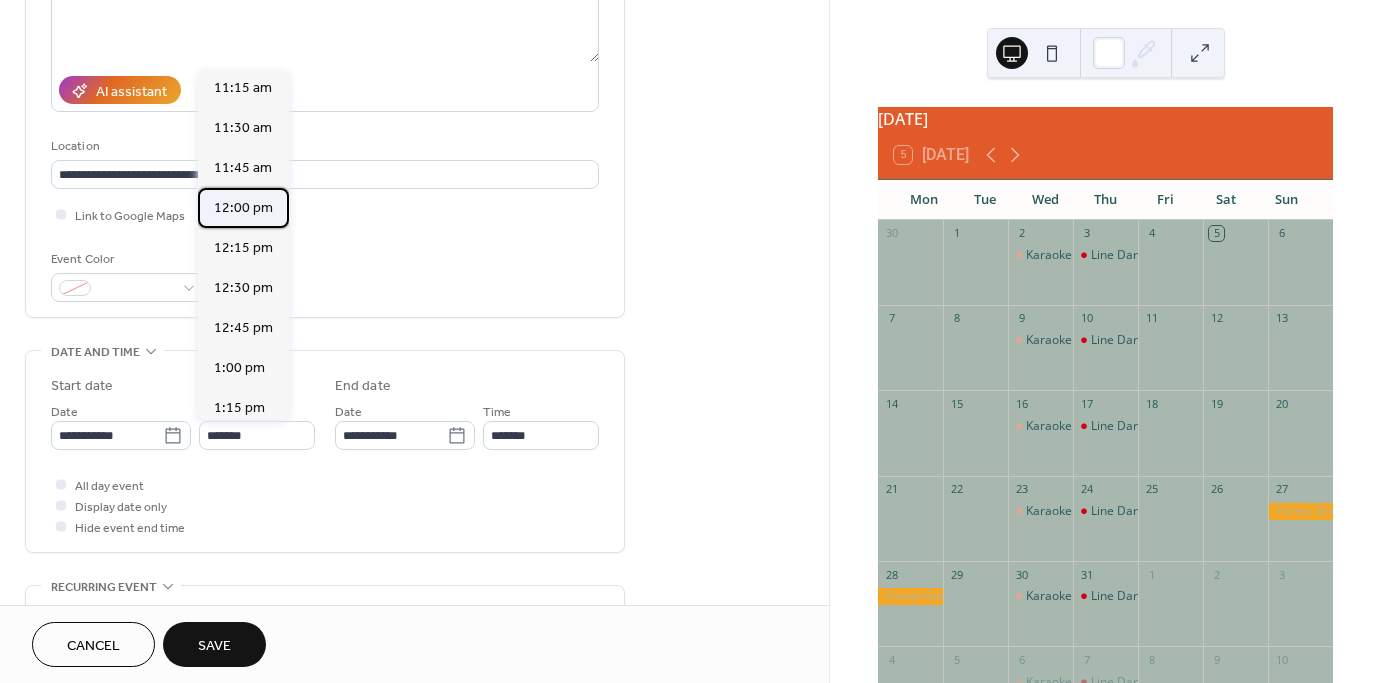 click on "12:00 pm" at bounding box center (243, 208) 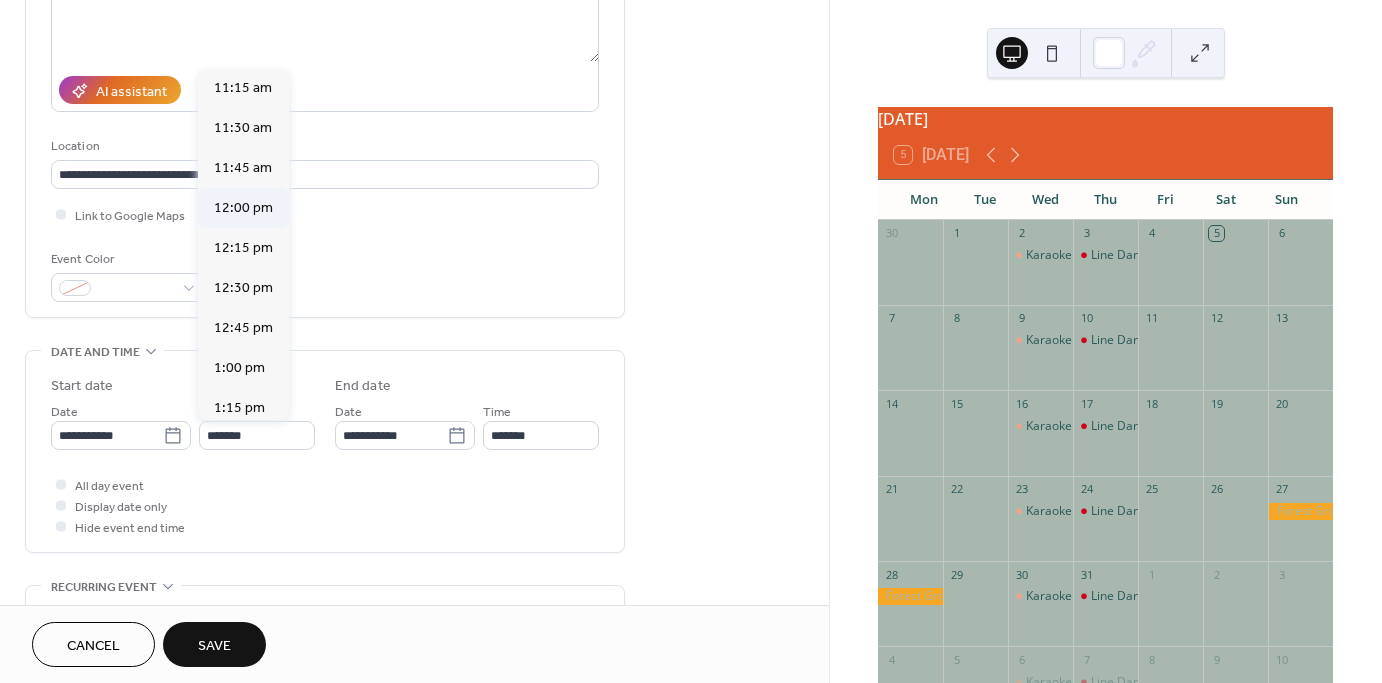 type on "********" 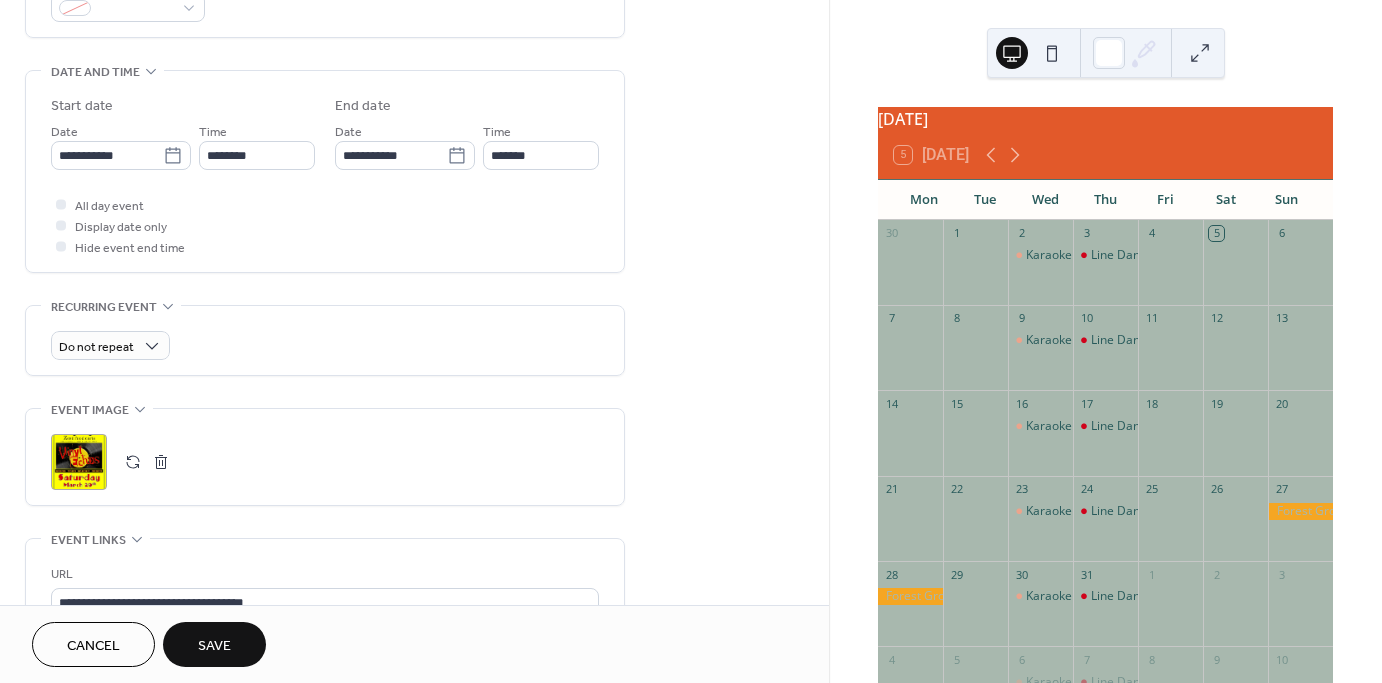 scroll, scrollTop: 580, scrollLeft: 0, axis: vertical 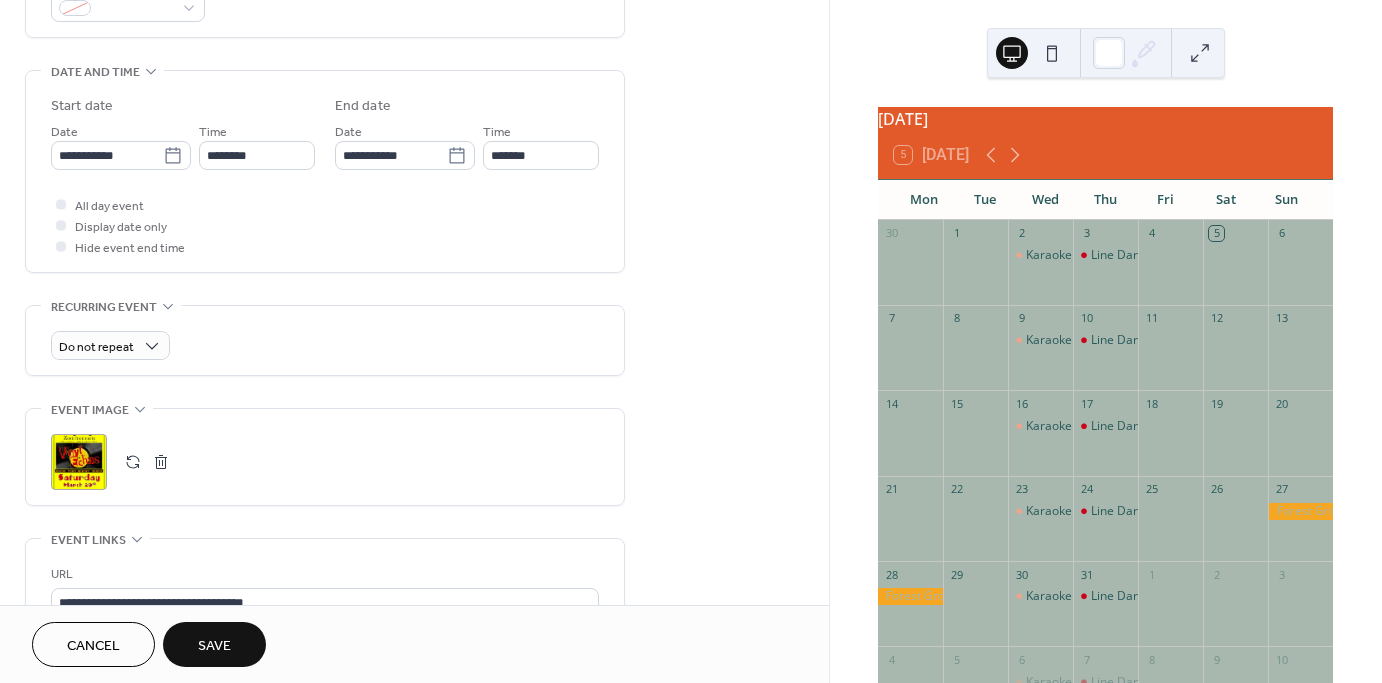 click at bounding box center (161, 462) 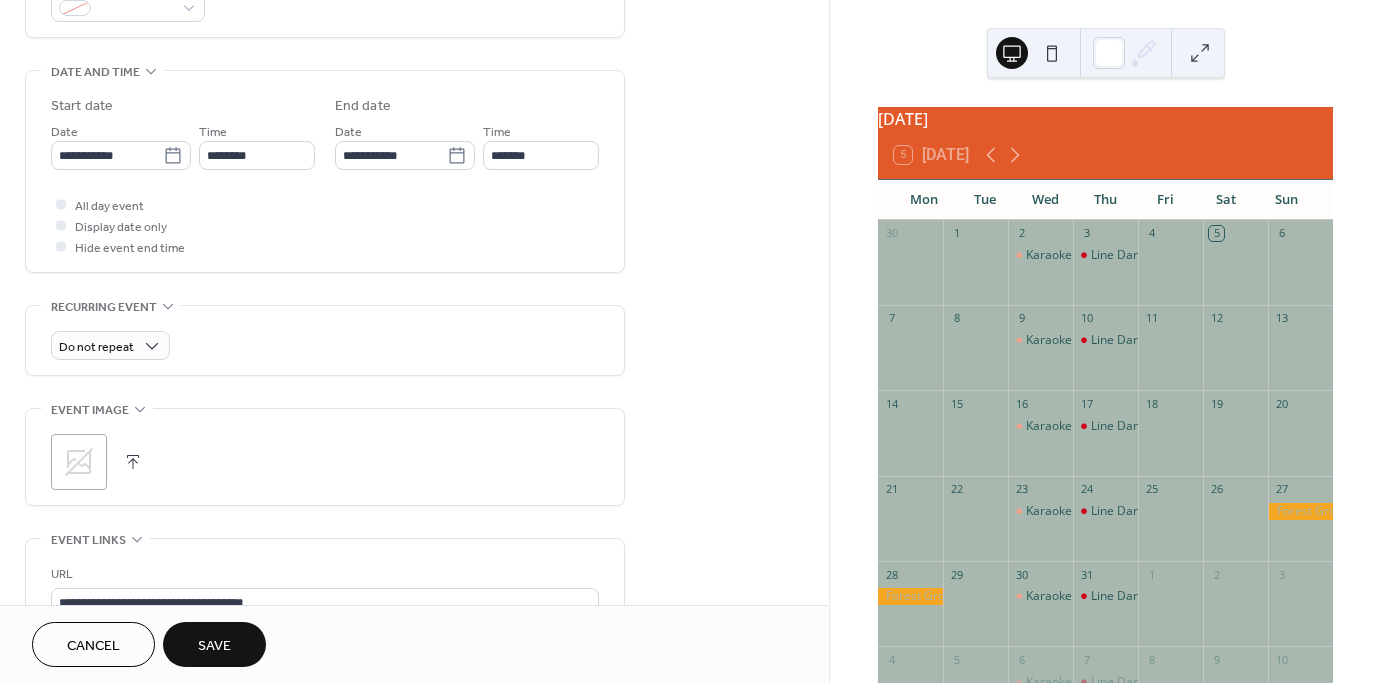 click at bounding box center (133, 462) 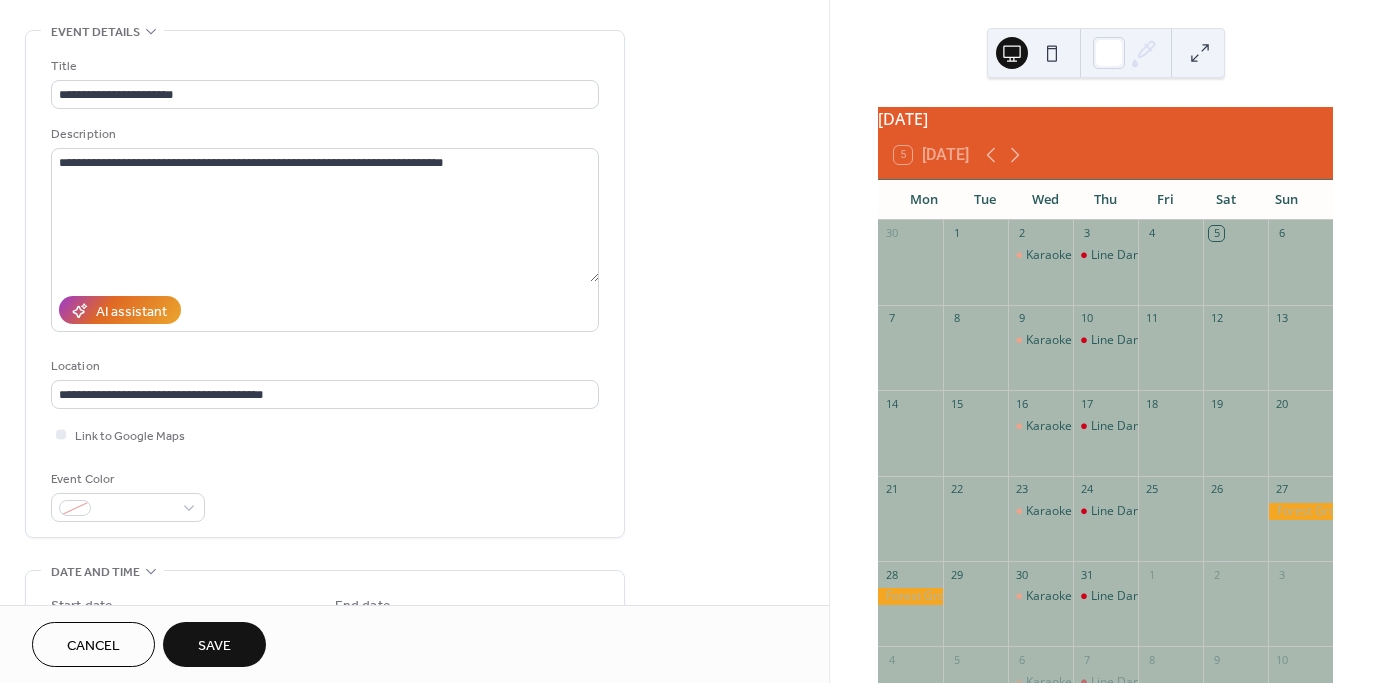 scroll, scrollTop: 72, scrollLeft: 0, axis: vertical 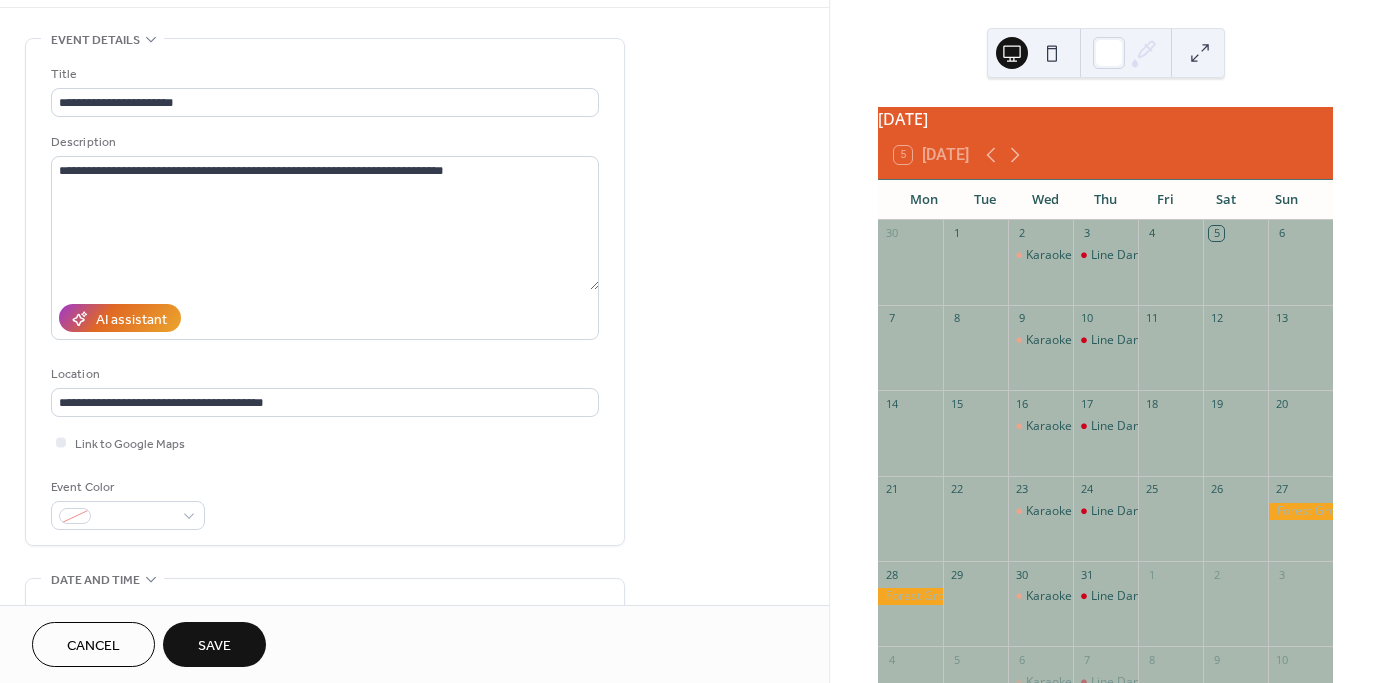 click on "Save" at bounding box center (214, 644) 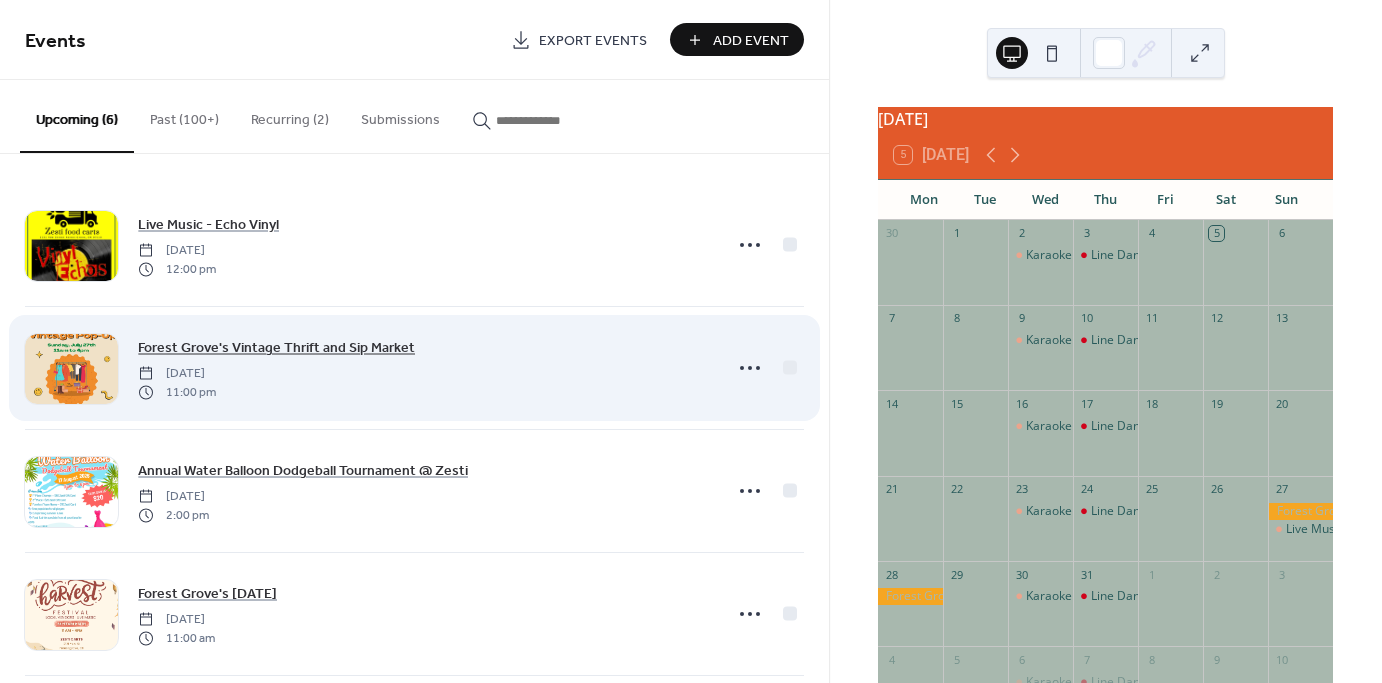 click on "Forest Grove's Vintage Thrift and Sip Market" at bounding box center (276, 348) 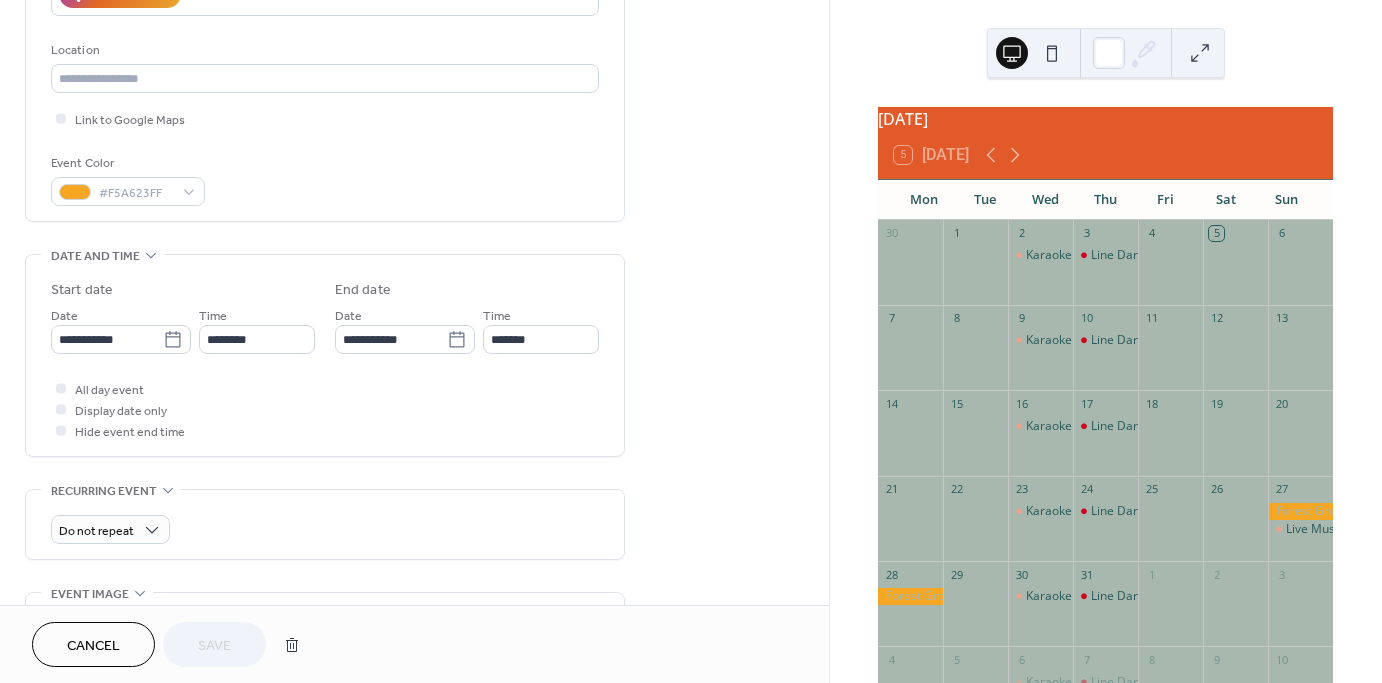 scroll, scrollTop: 402, scrollLeft: 0, axis: vertical 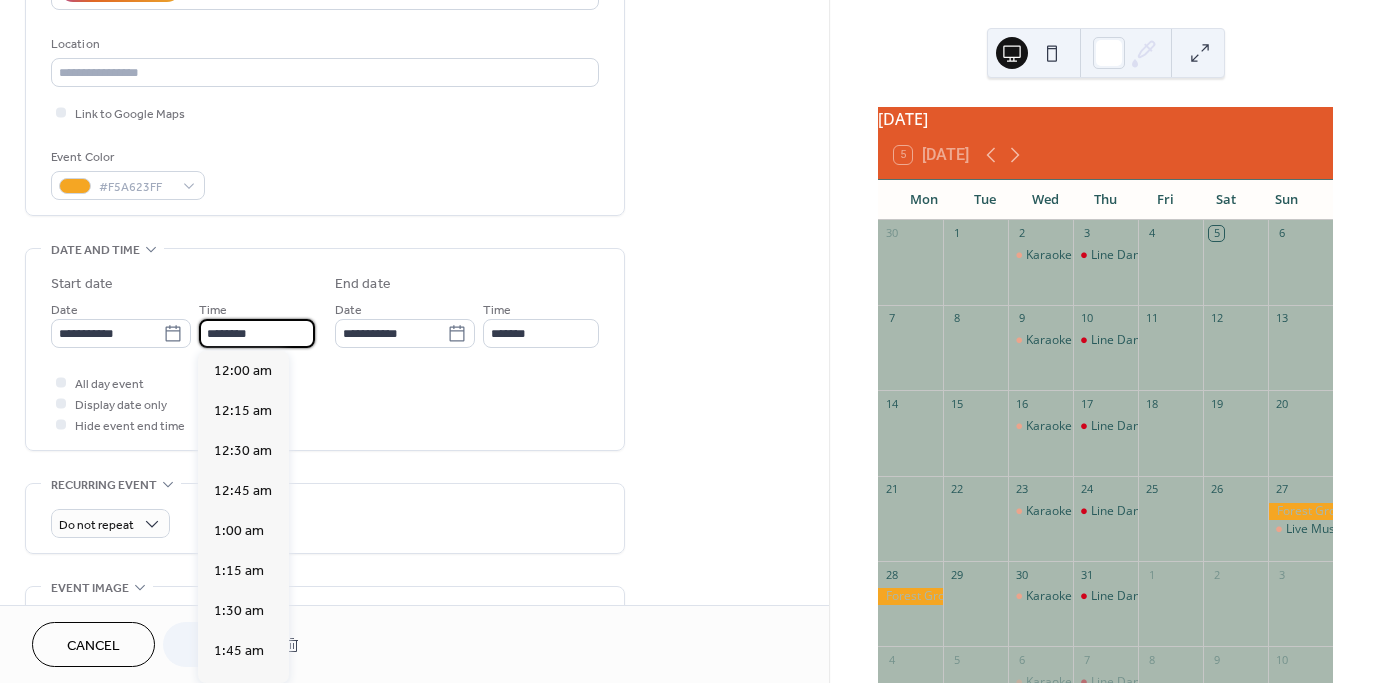 click on "********" at bounding box center [257, 333] 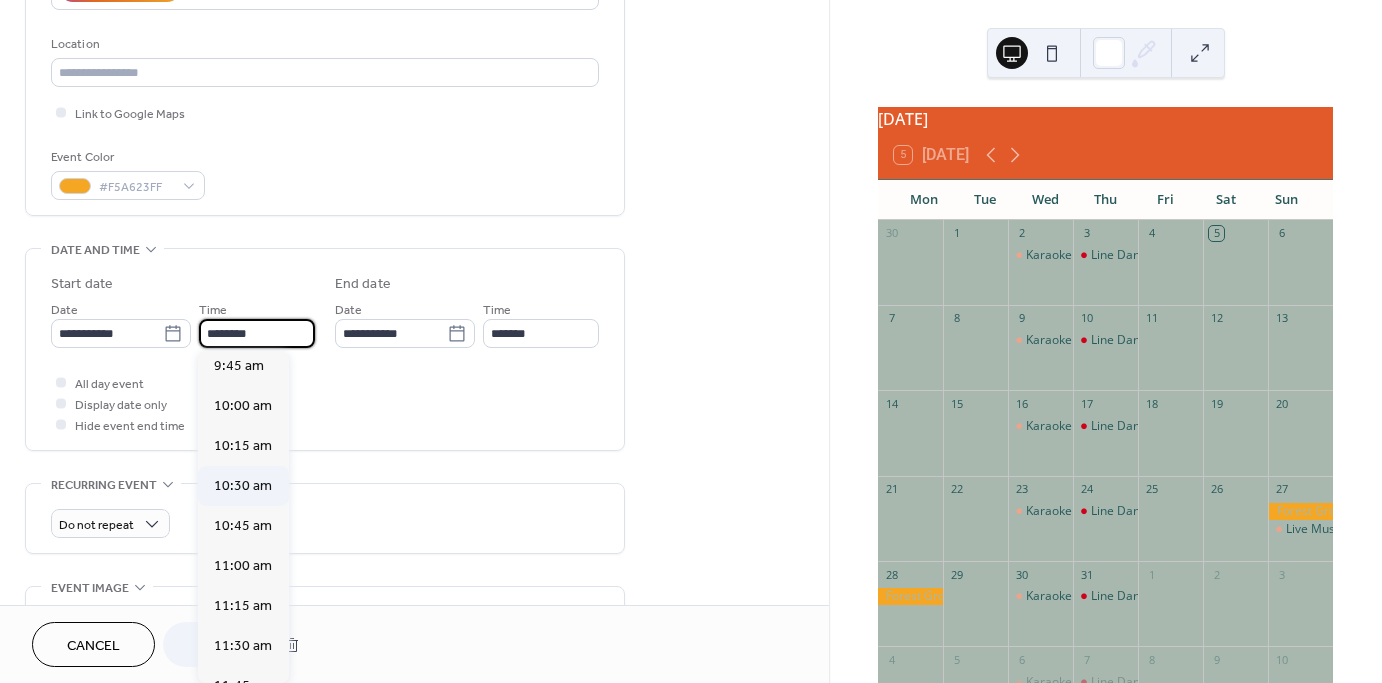 scroll, scrollTop: 1569, scrollLeft: 0, axis: vertical 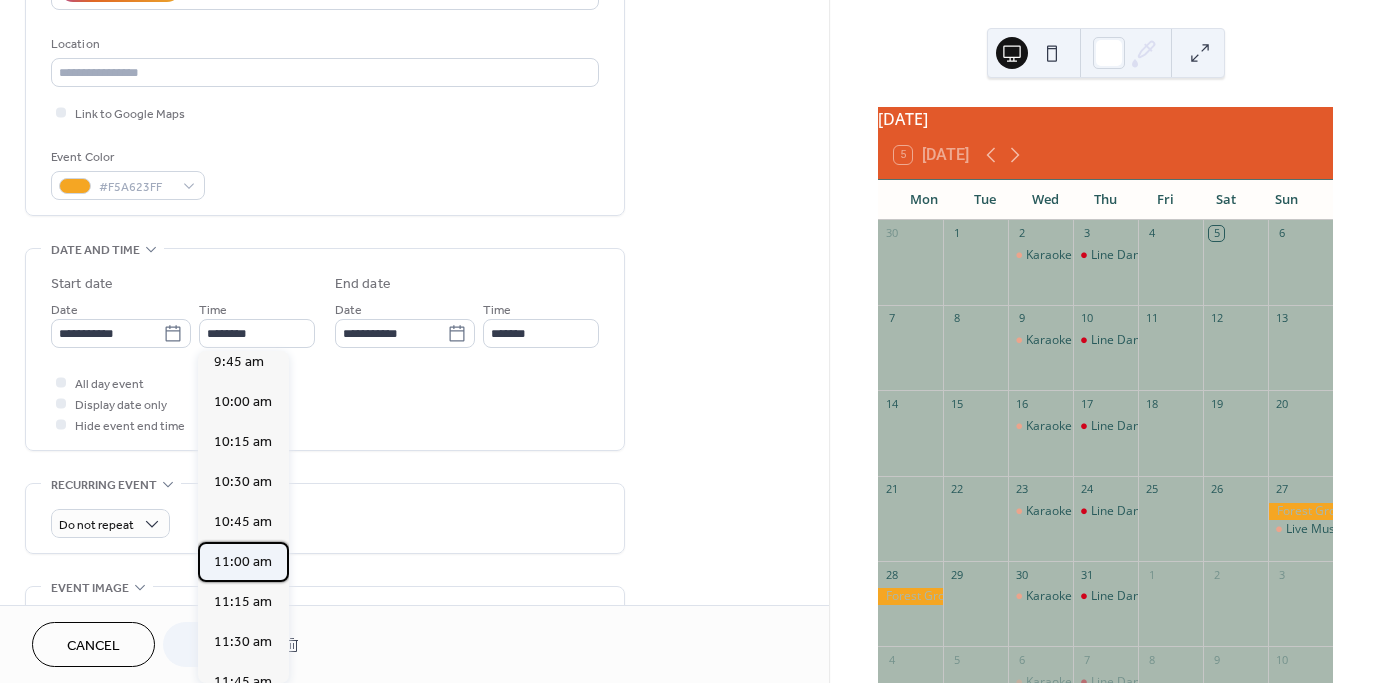 click on "11:00 am" at bounding box center [243, 562] 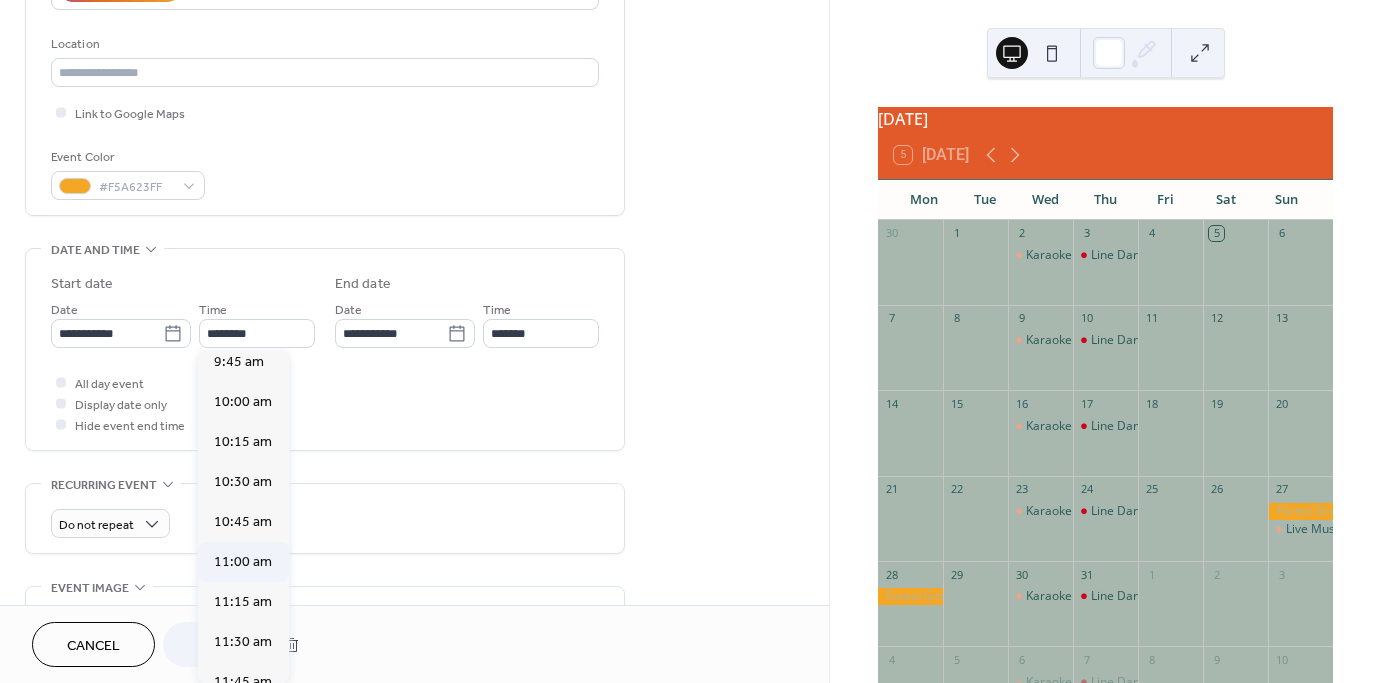 type on "********" 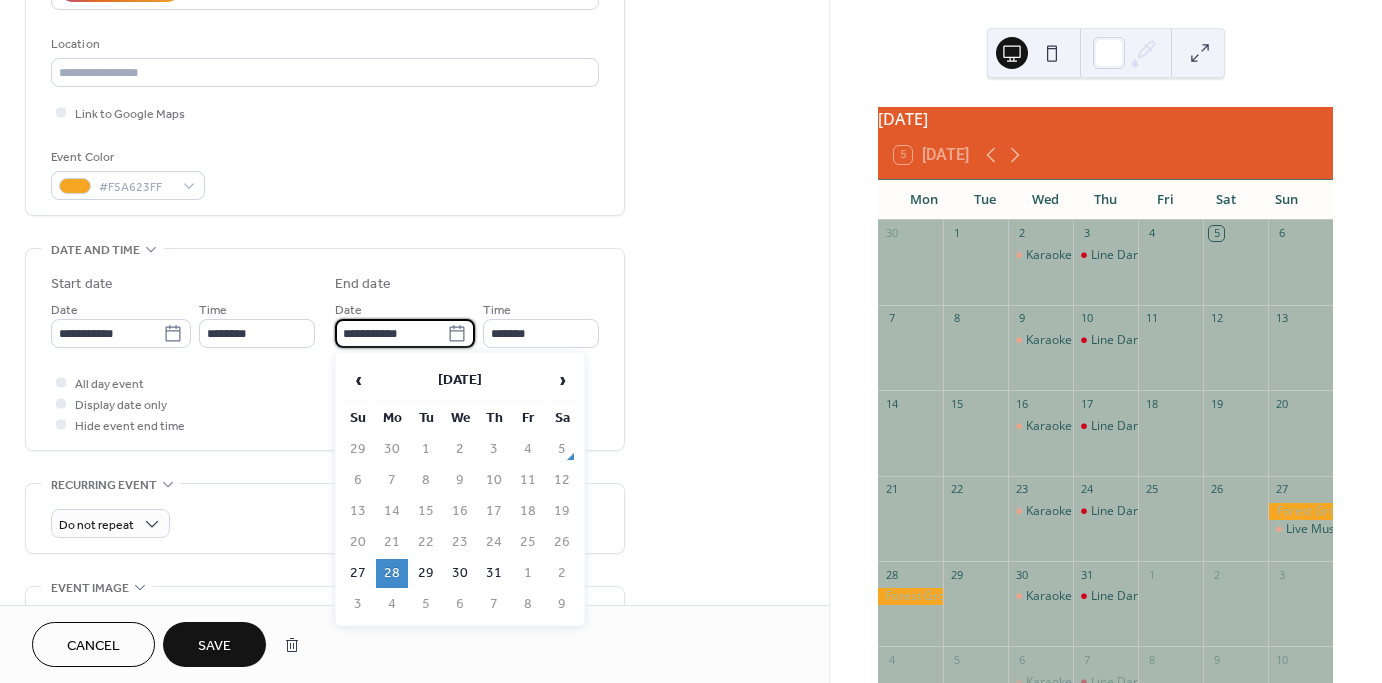 click on "**********" at bounding box center [391, 333] 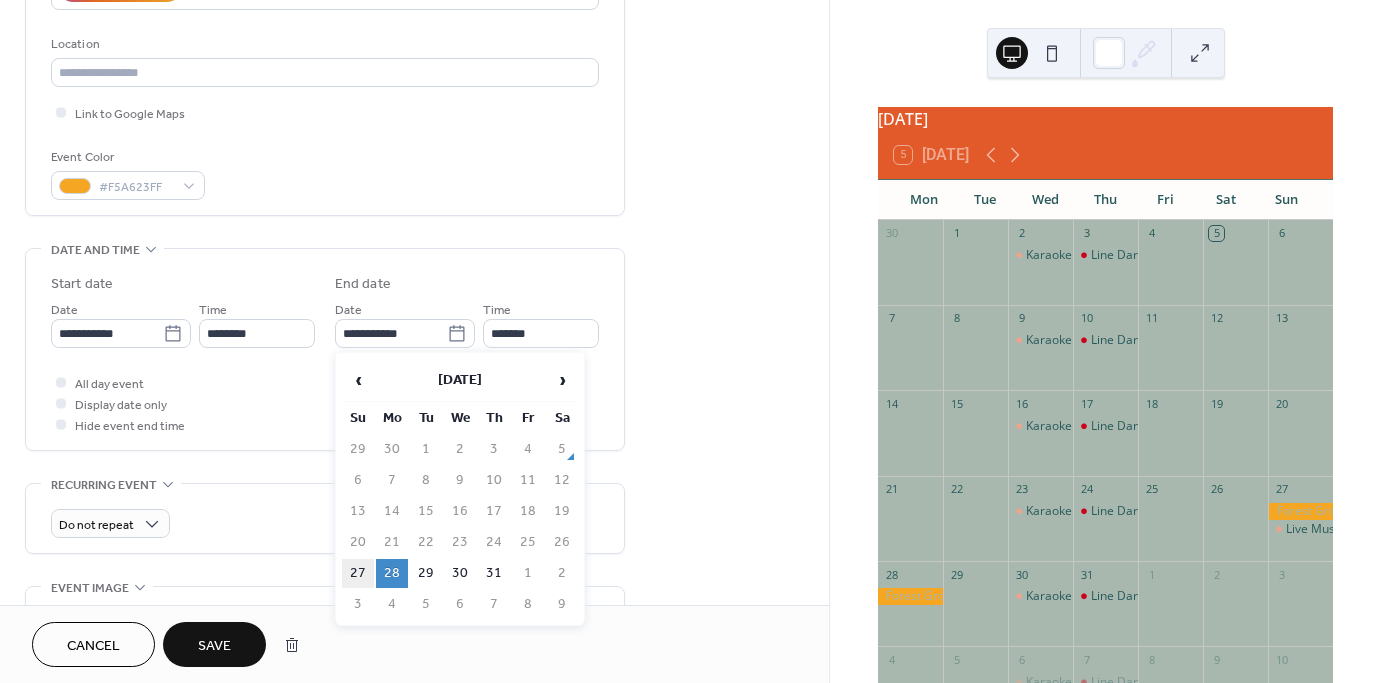 click on "27" at bounding box center (358, 573) 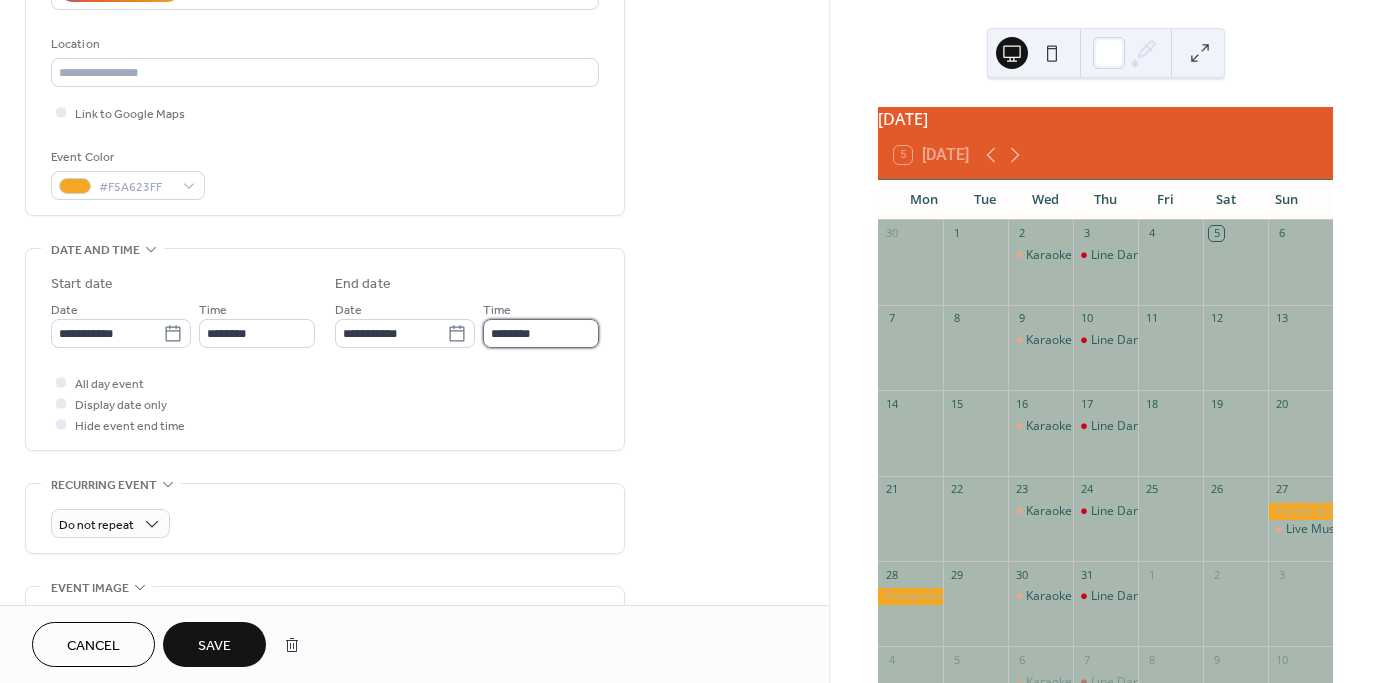 click on "********" at bounding box center [541, 333] 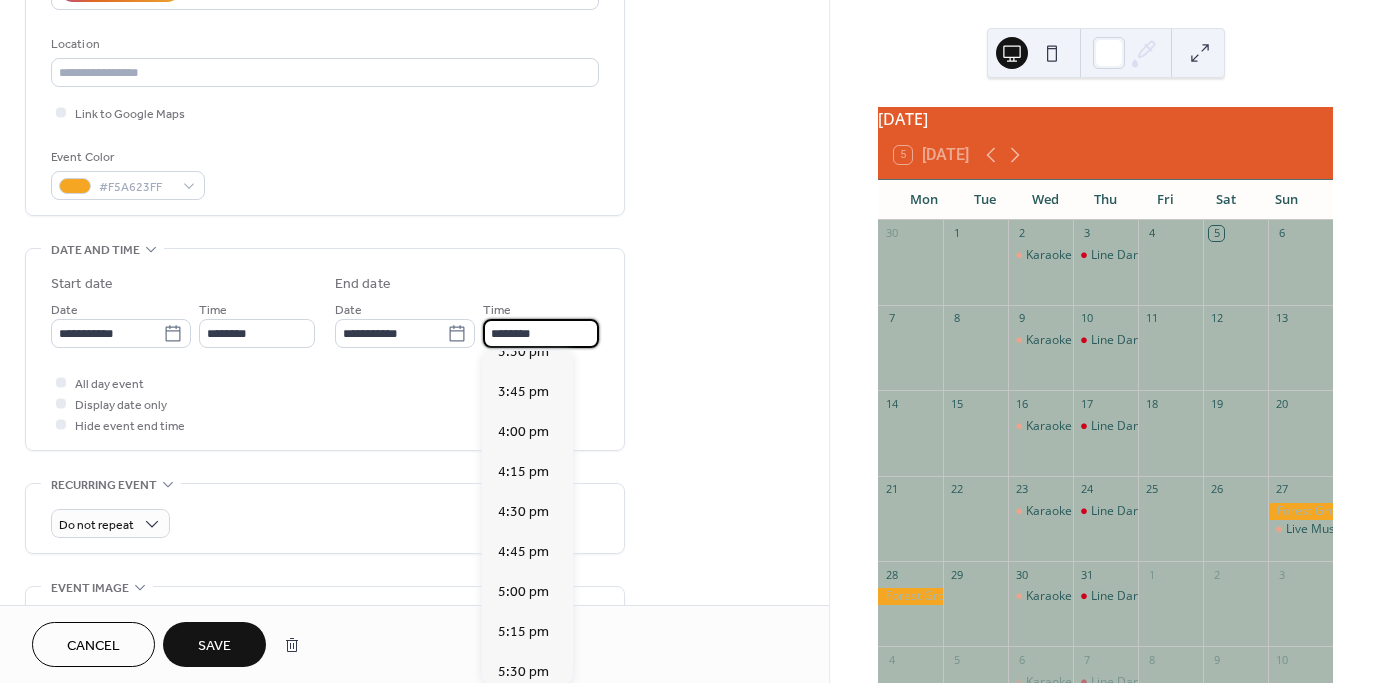 scroll, scrollTop: 700, scrollLeft: 0, axis: vertical 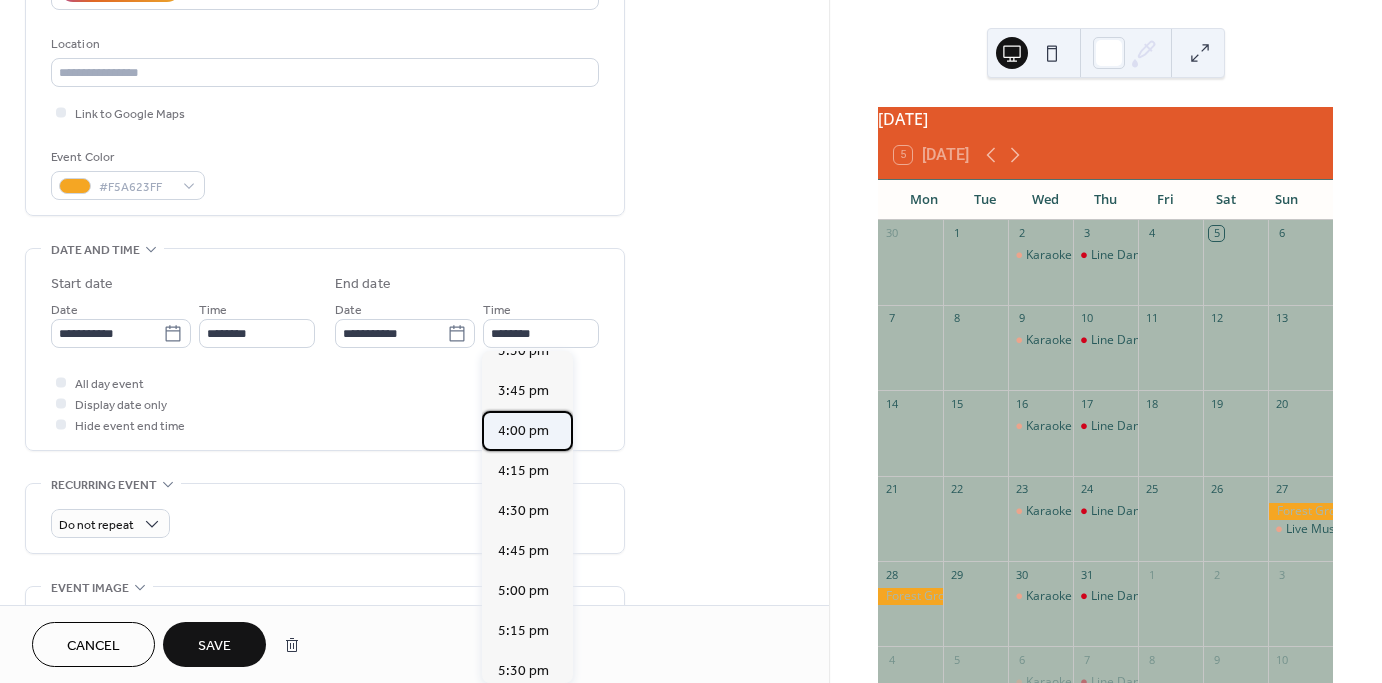 click on "4:00 pm" at bounding box center (523, 431) 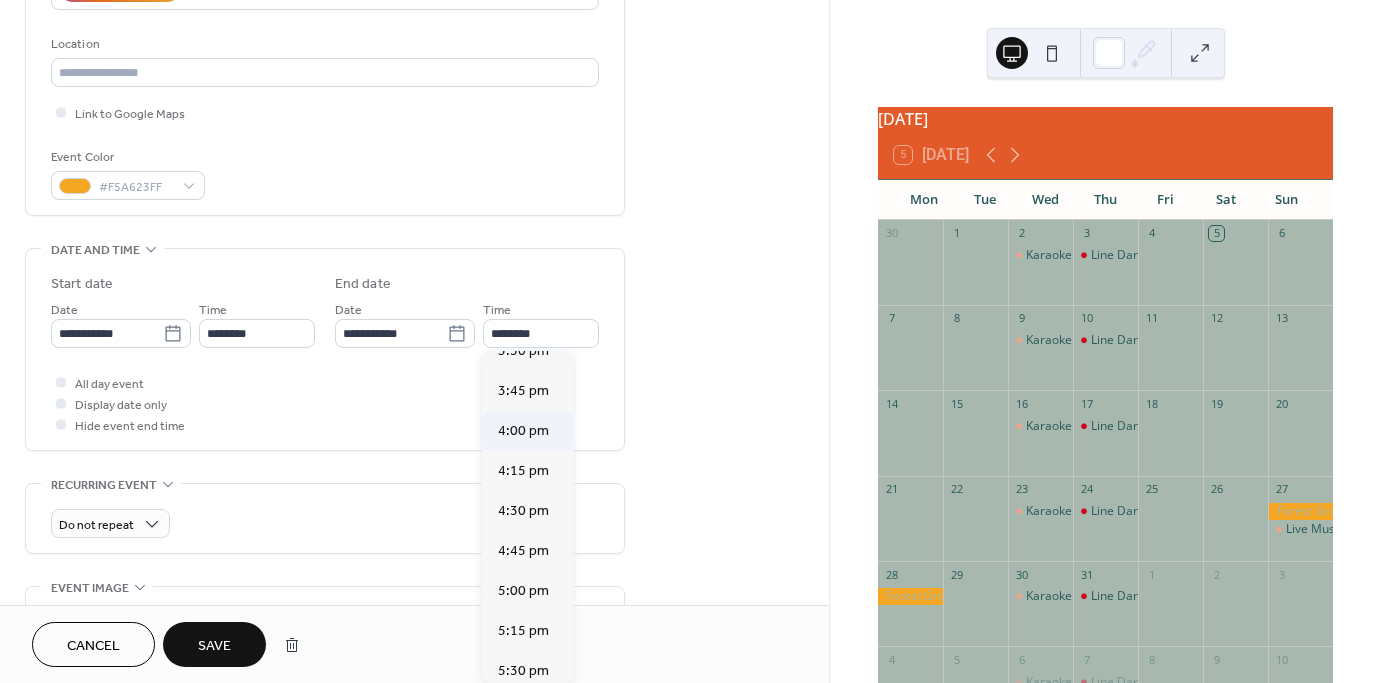 type on "*******" 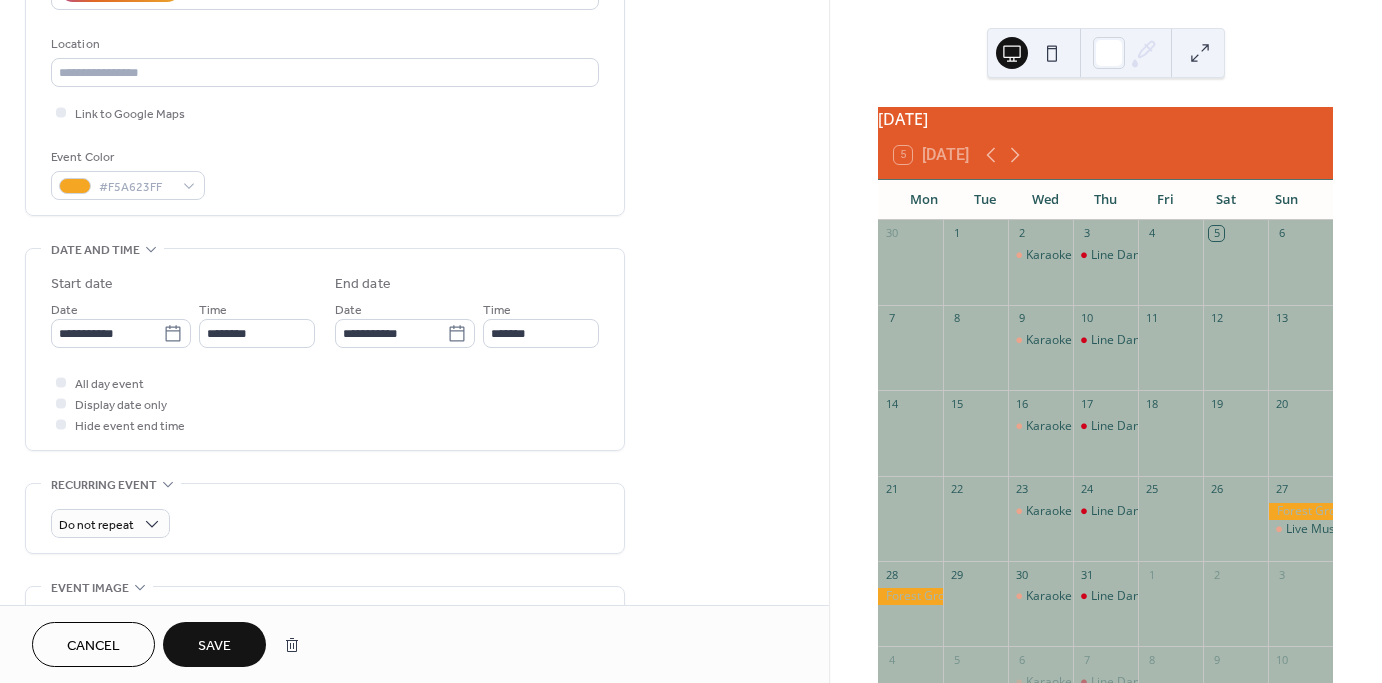 click on "Save" at bounding box center [214, 644] 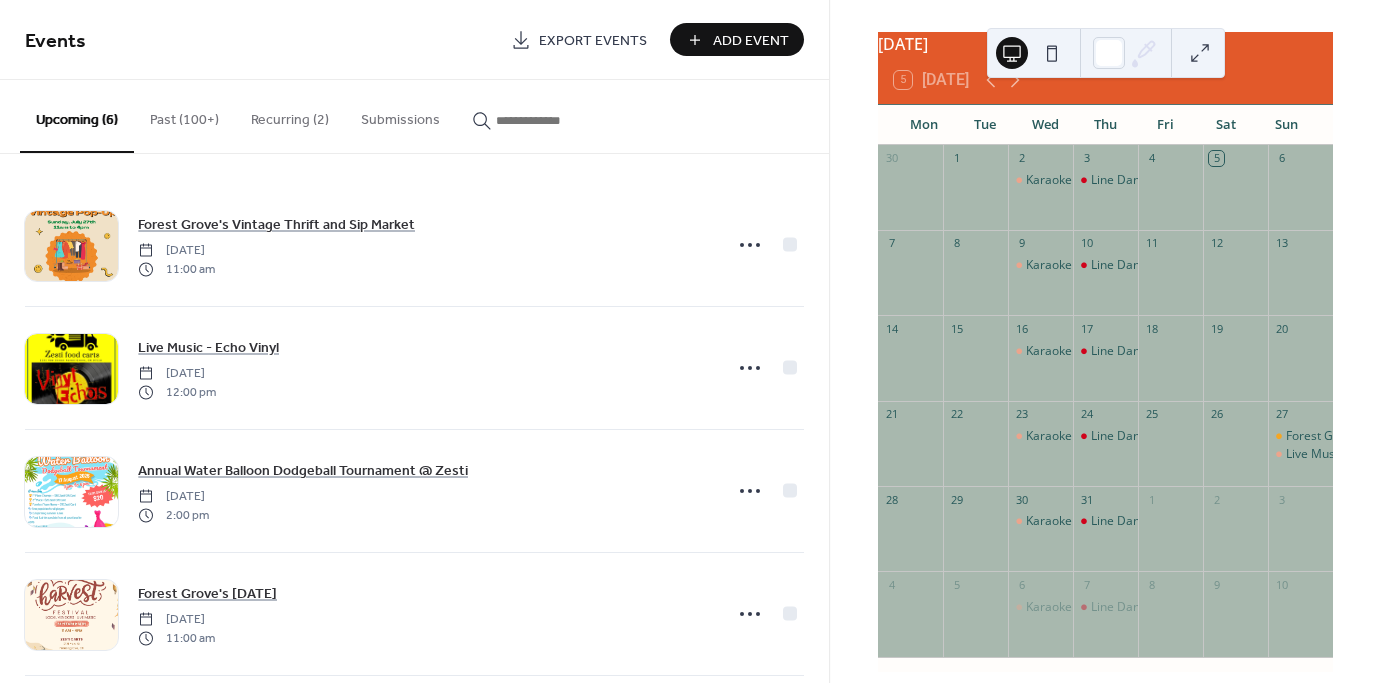 scroll, scrollTop: 108, scrollLeft: 0, axis: vertical 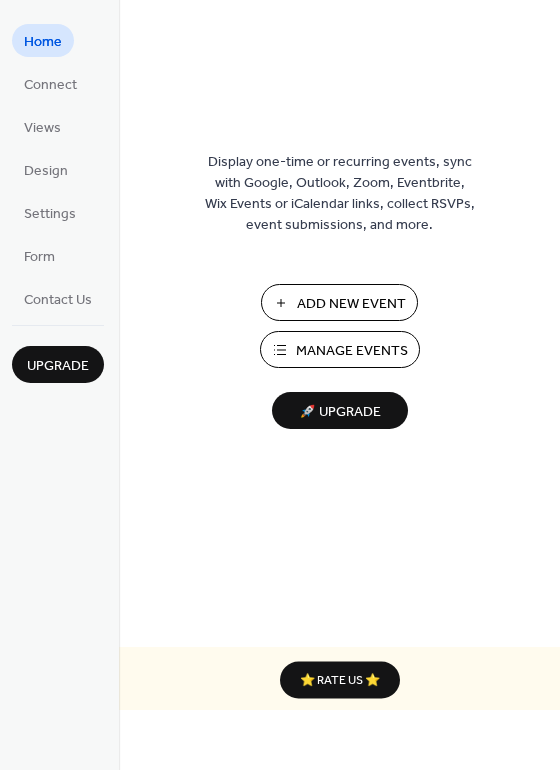 click on "Manage Events" at bounding box center (352, 351) 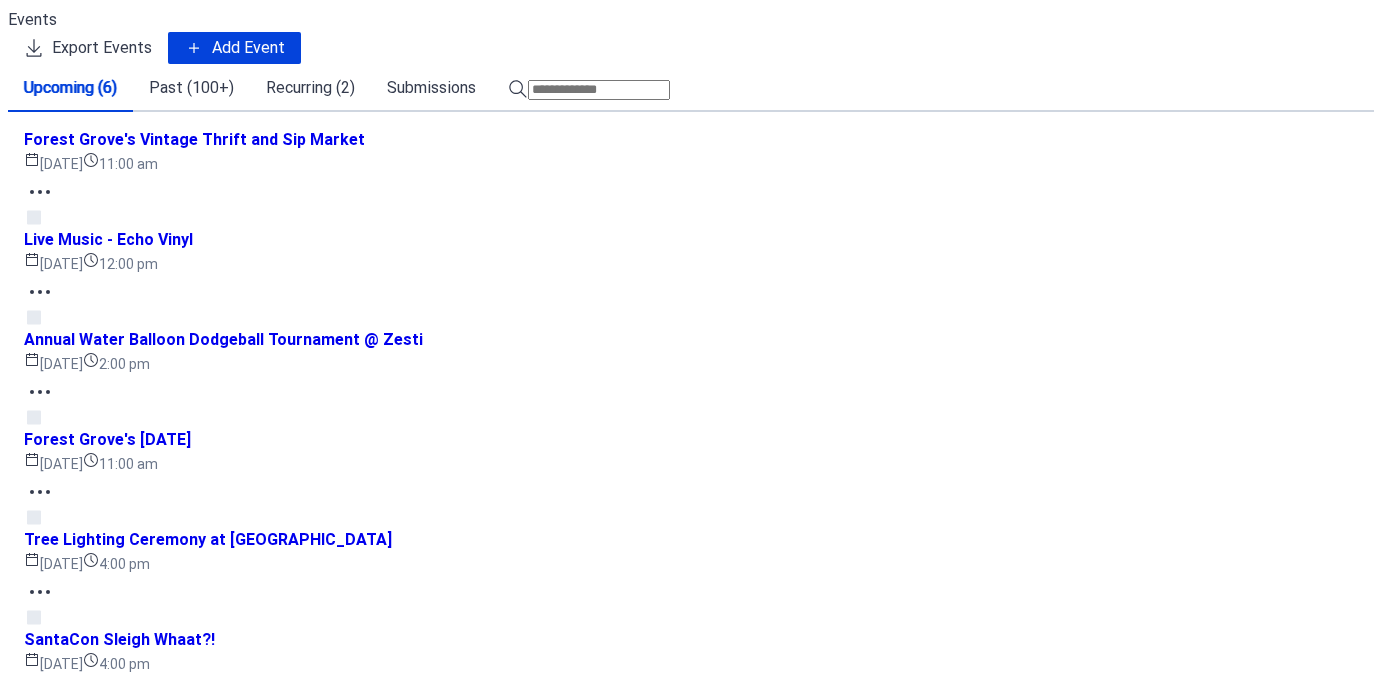 scroll, scrollTop: 0, scrollLeft: 0, axis: both 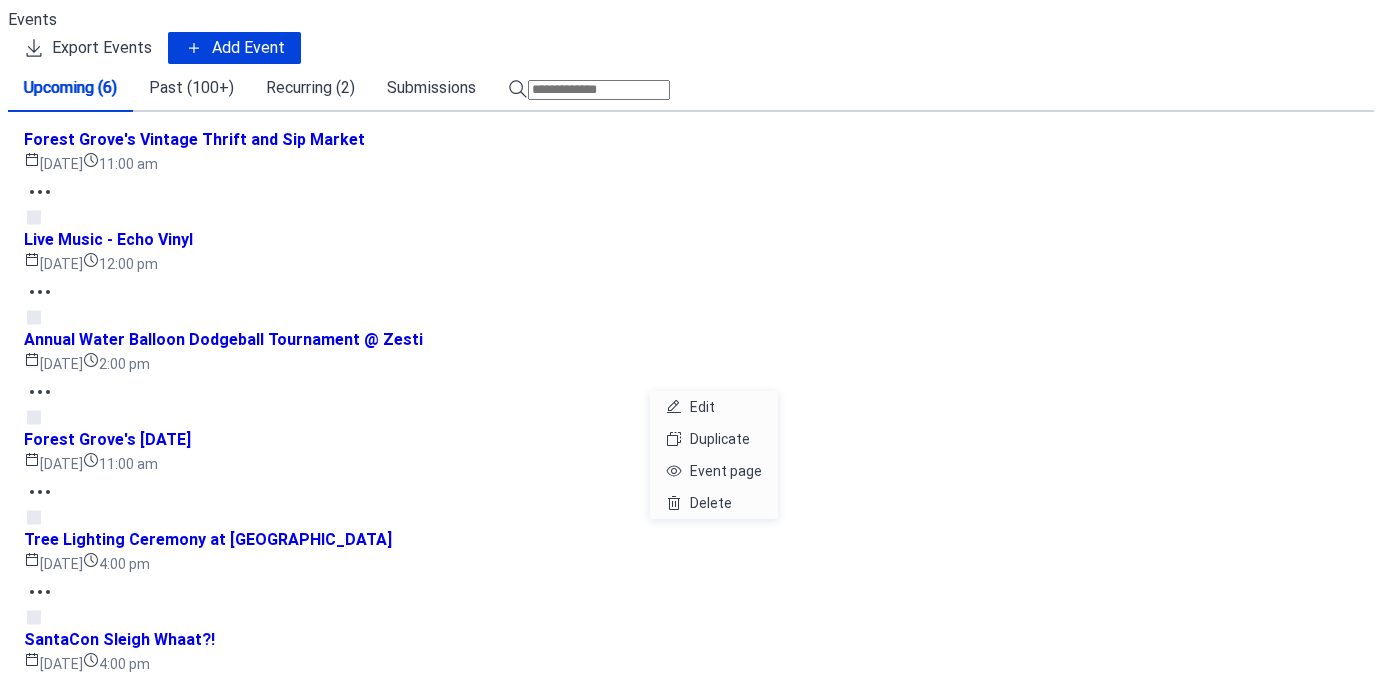 click 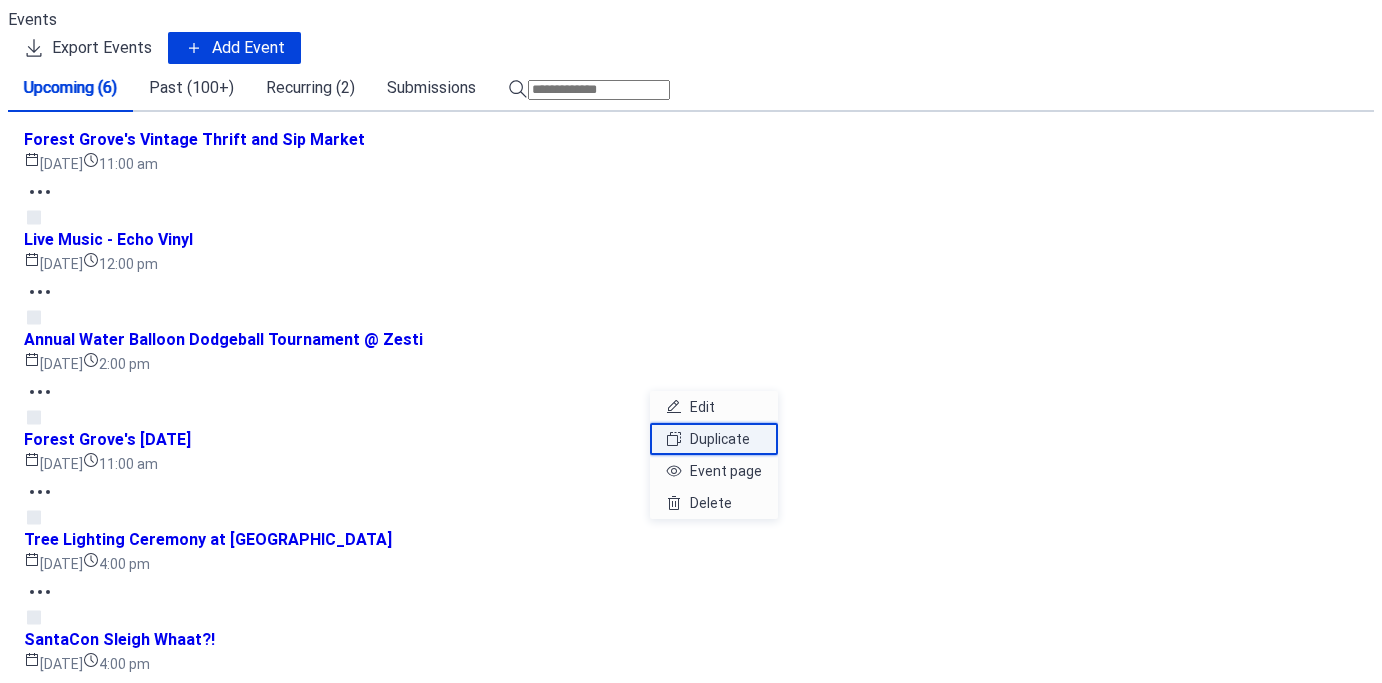 click on "Duplicate" at bounding box center (720, 439) 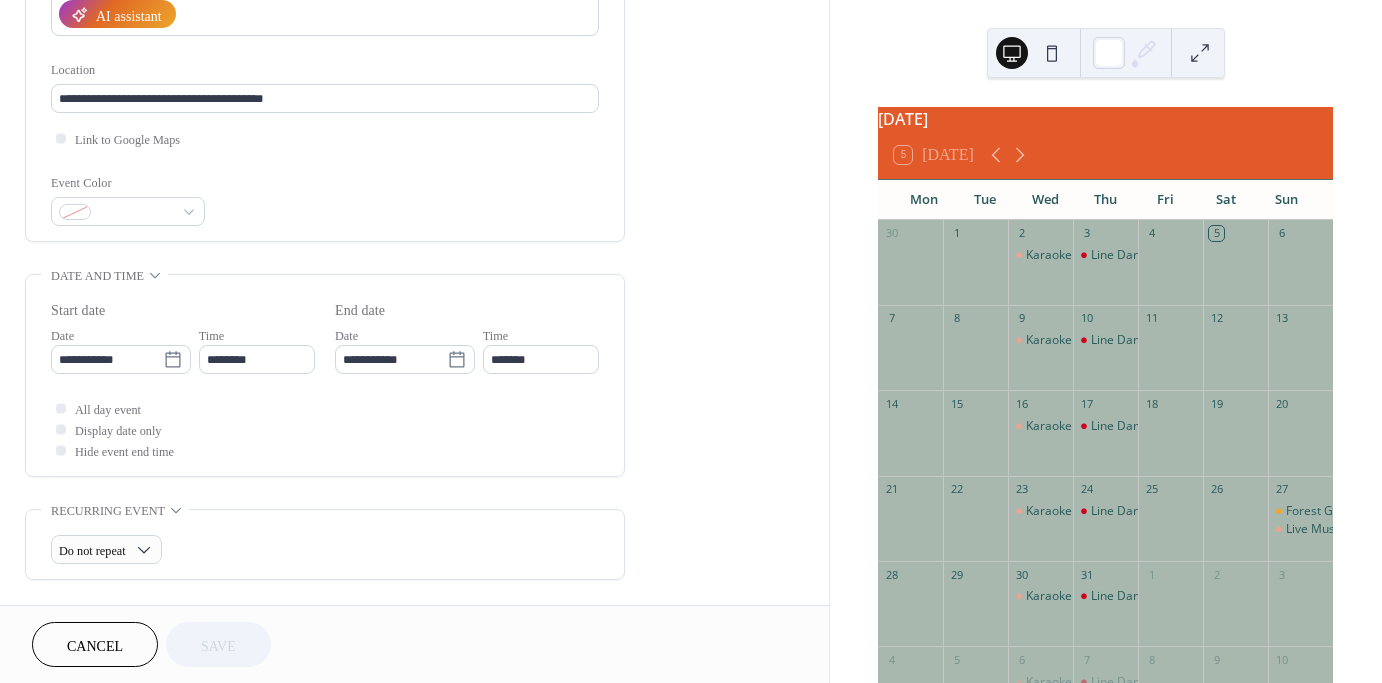 scroll, scrollTop: 386, scrollLeft: 0, axis: vertical 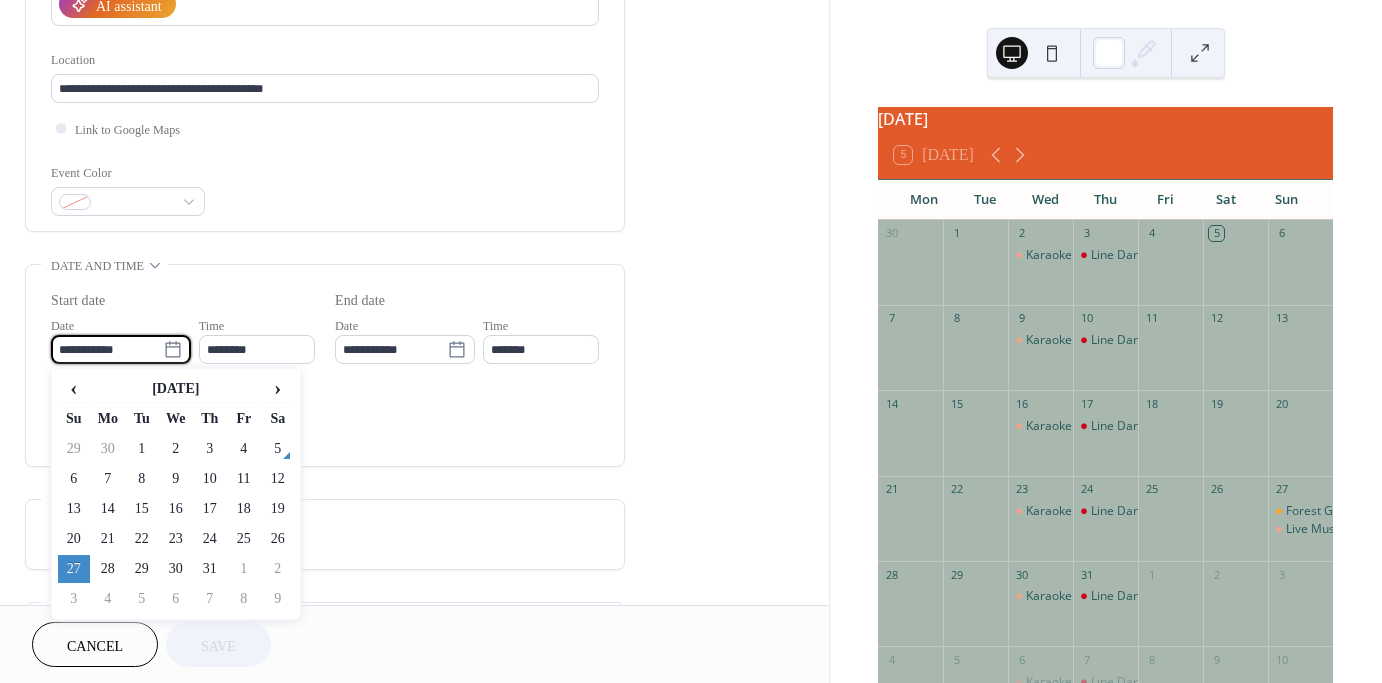 click on "**********" at bounding box center [107, 349] 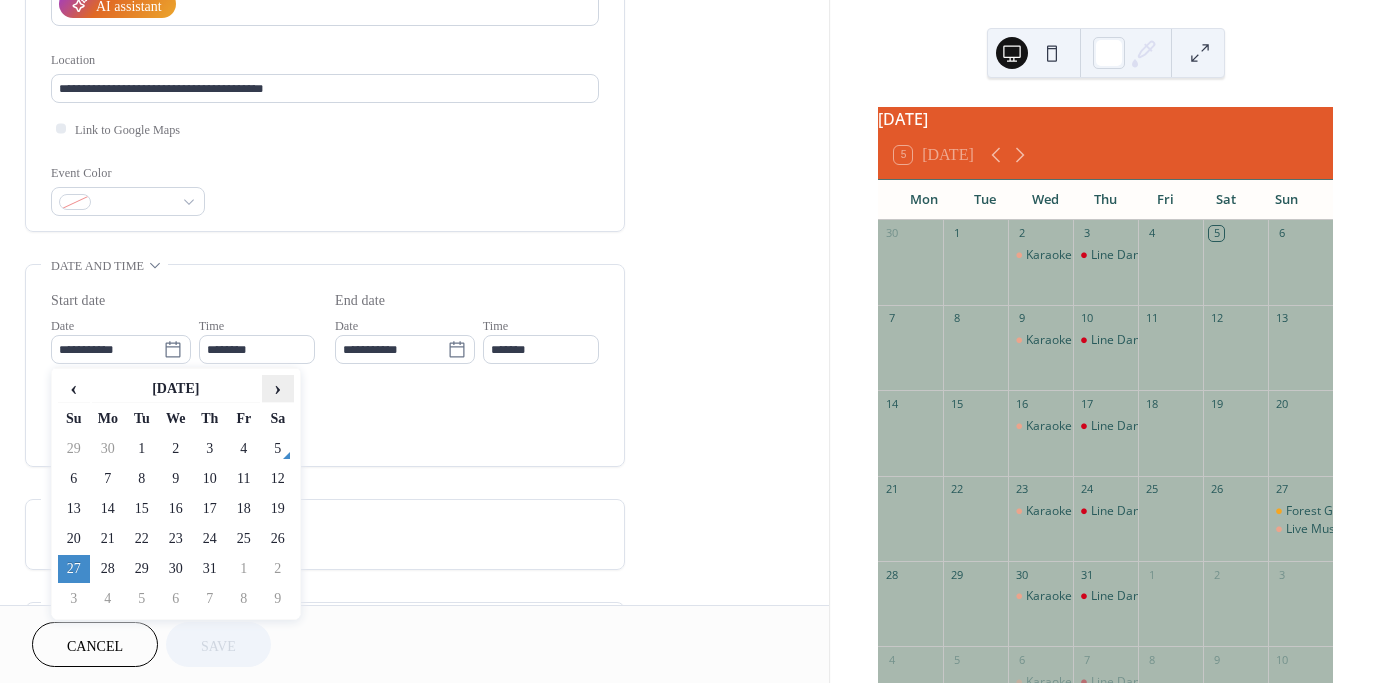 click on "›" at bounding box center (278, 388) 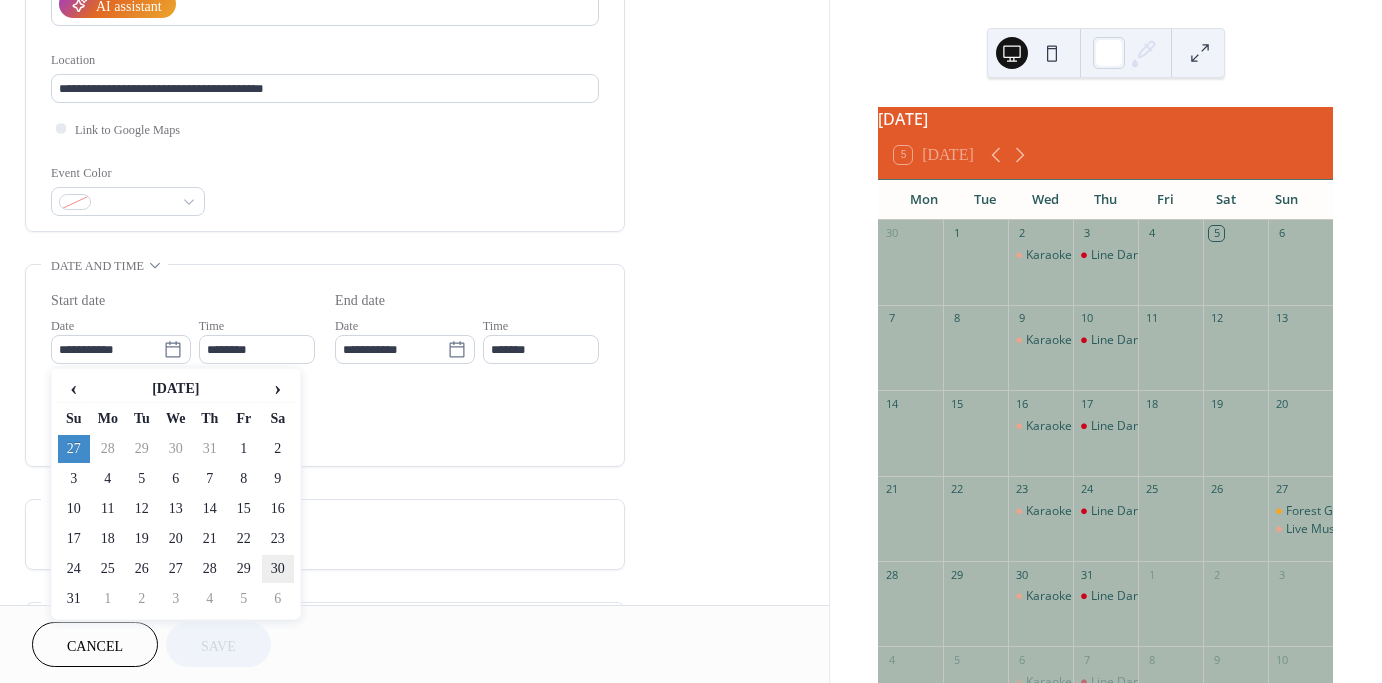 click on "30" at bounding box center [278, 589] 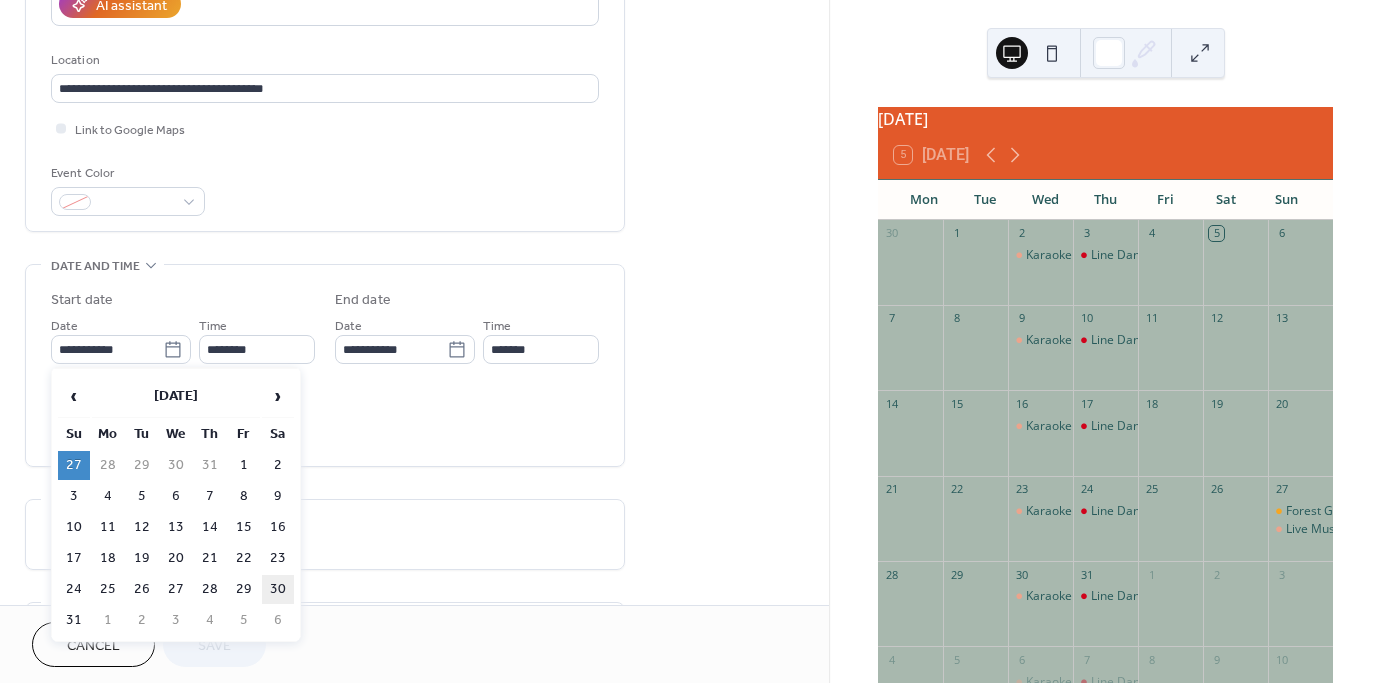 type on "**********" 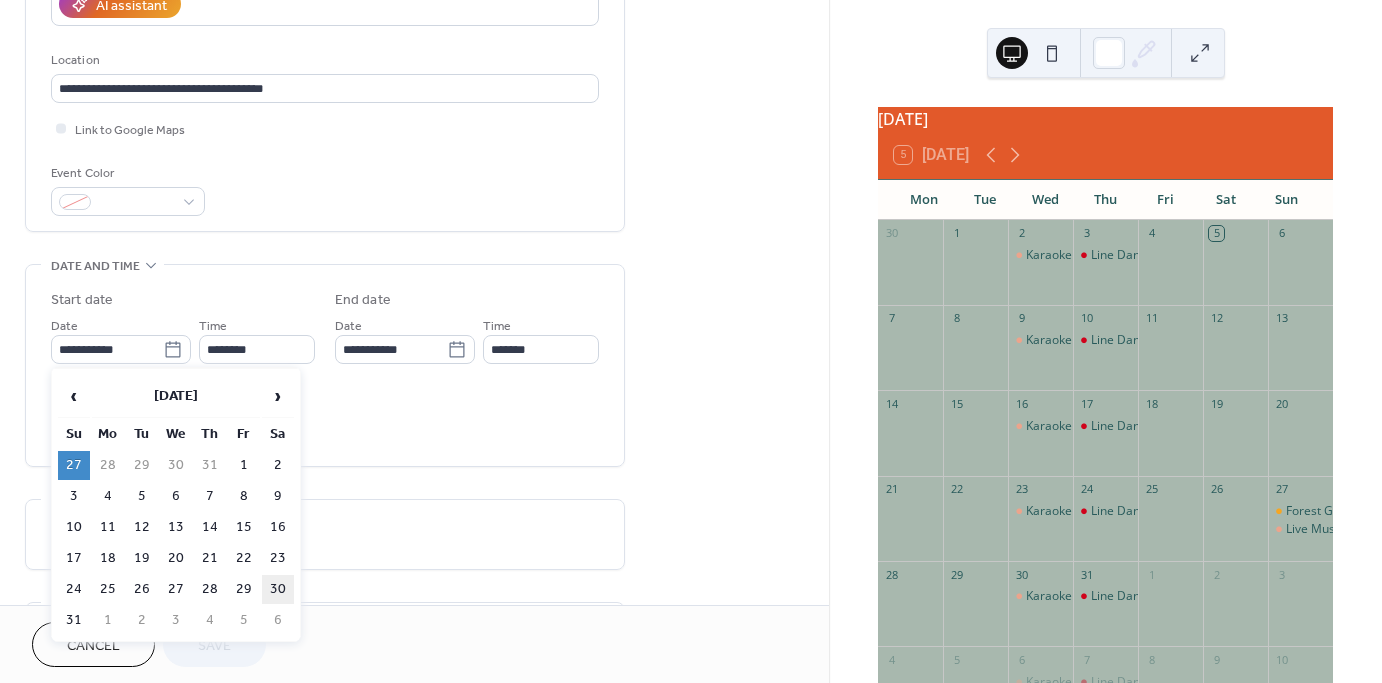 type on "**********" 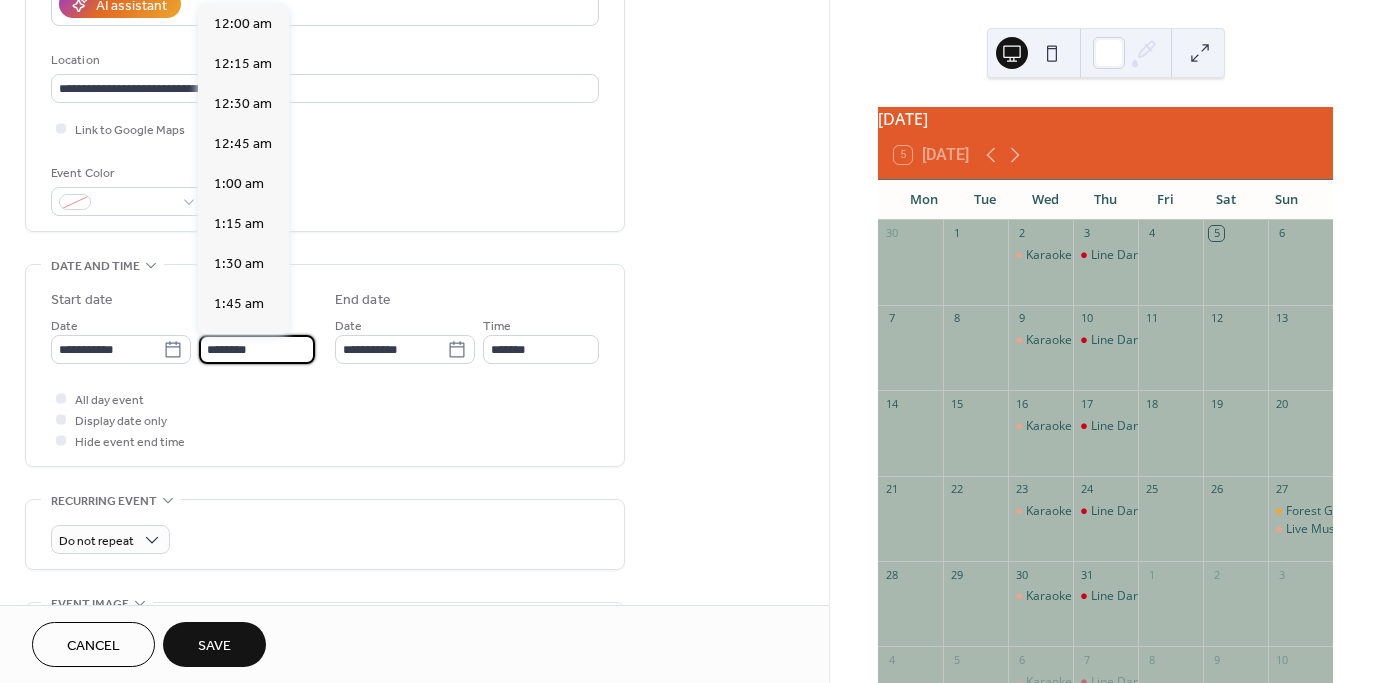 scroll, scrollTop: 1929, scrollLeft: 0, axis: vertical 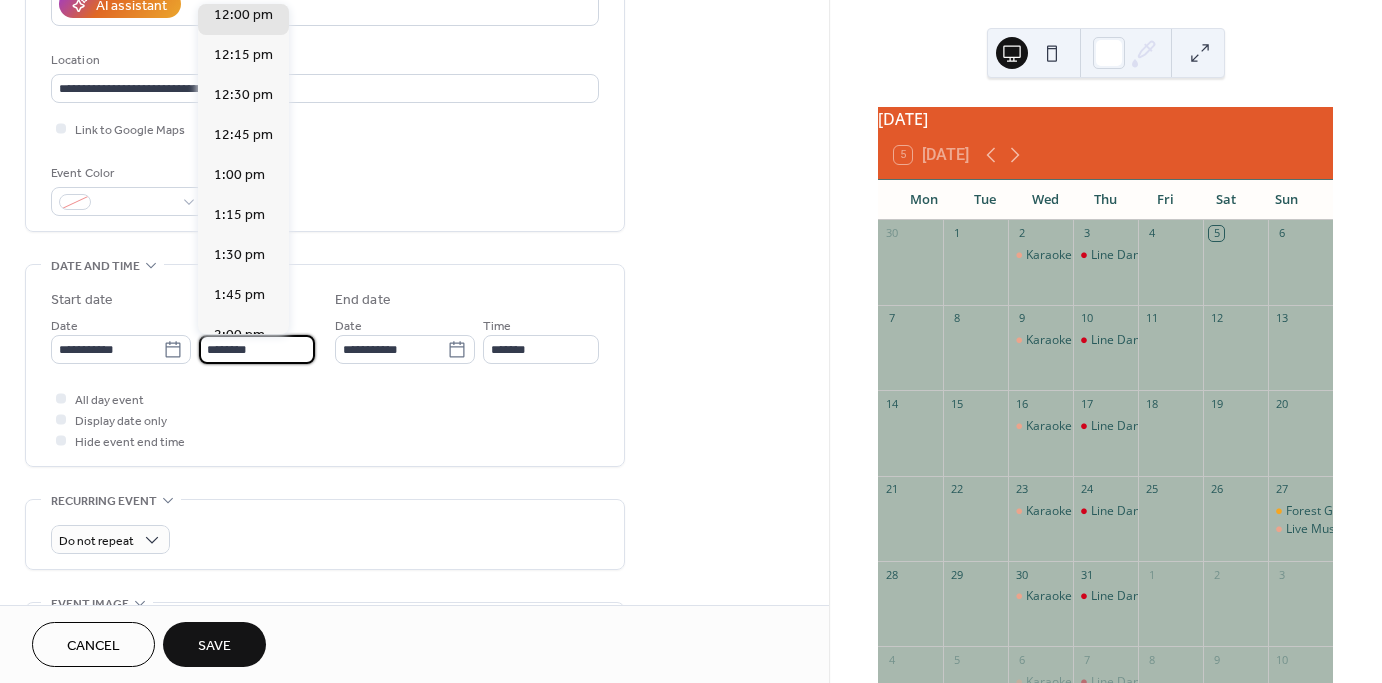click on "********" at bounding box center [257, 349] 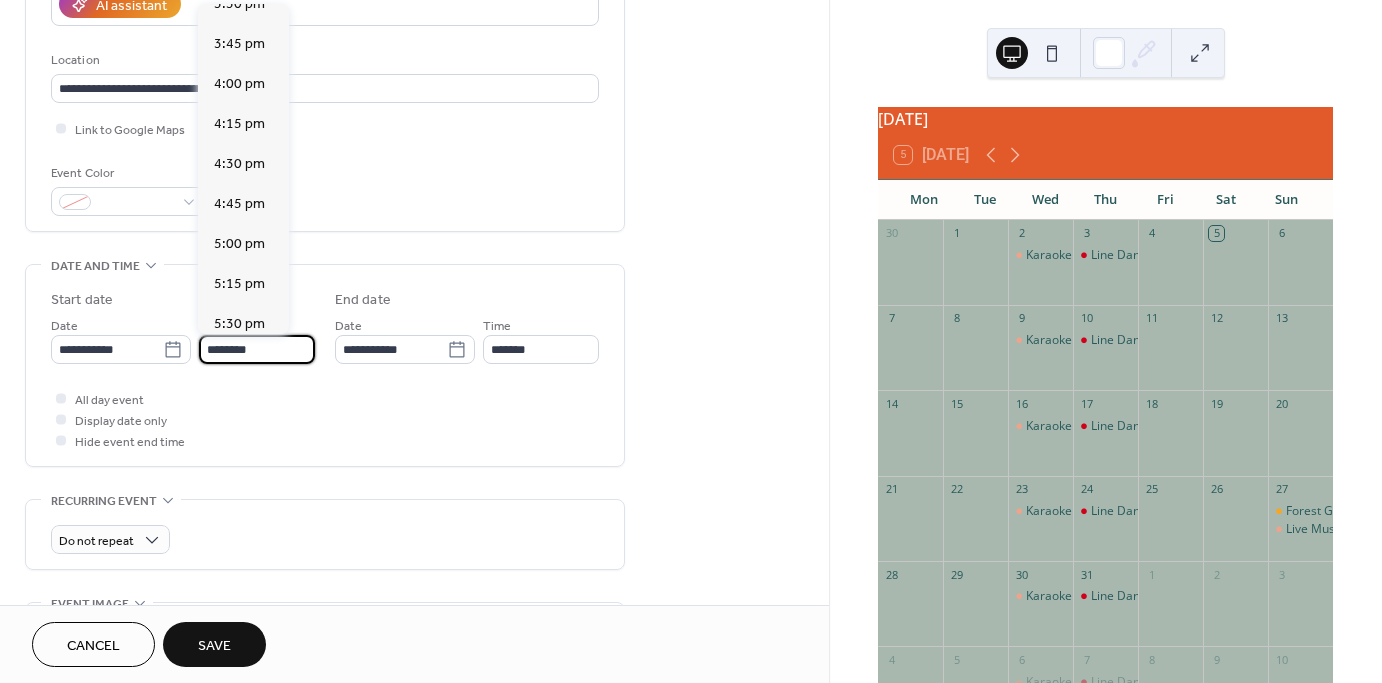 scroll, scrollTop: 2513, scrollLeft: 0, axis: vertical 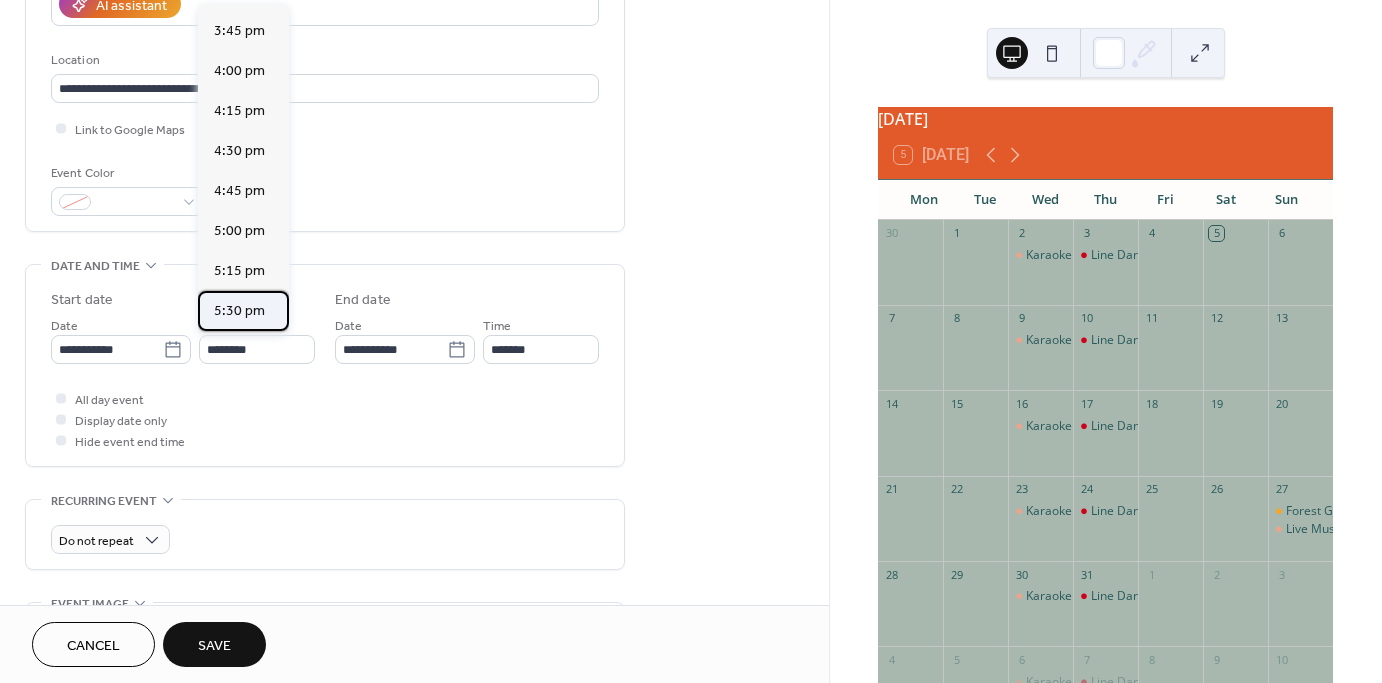 click on "5:30 pm" at bounding box center (239, 311) 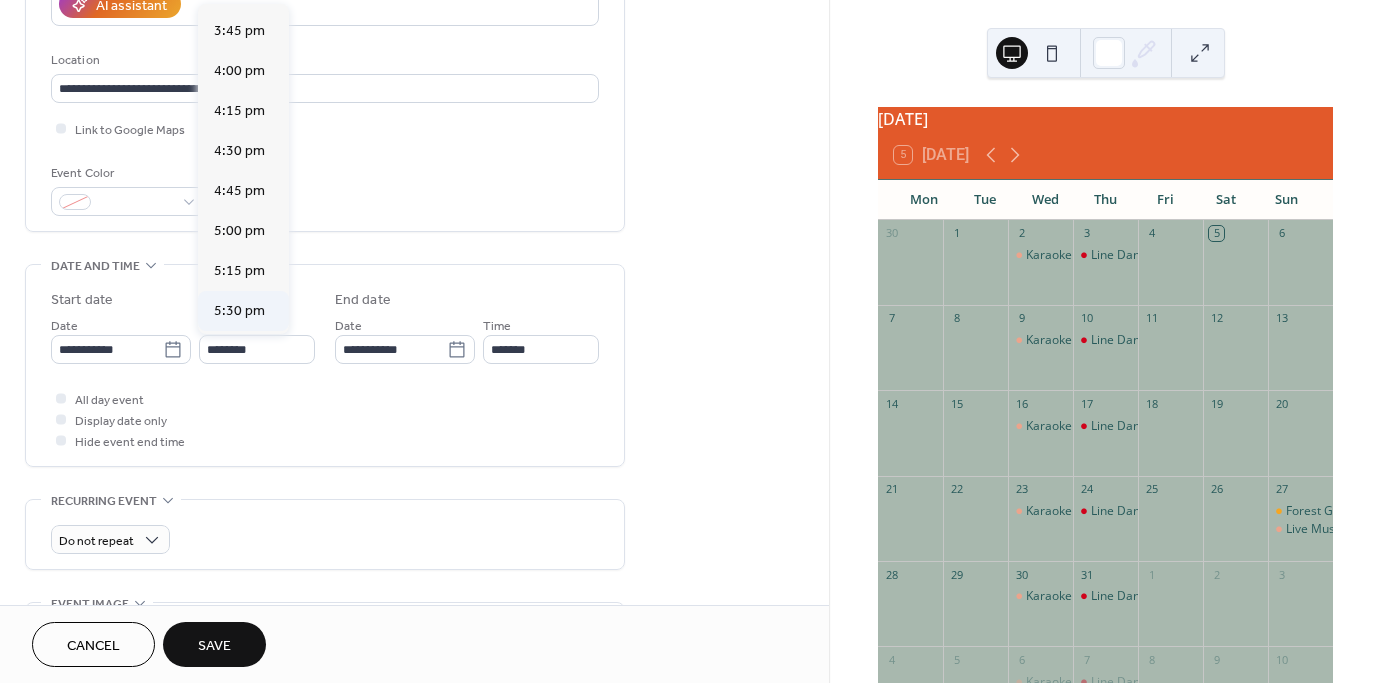 type on "*******" 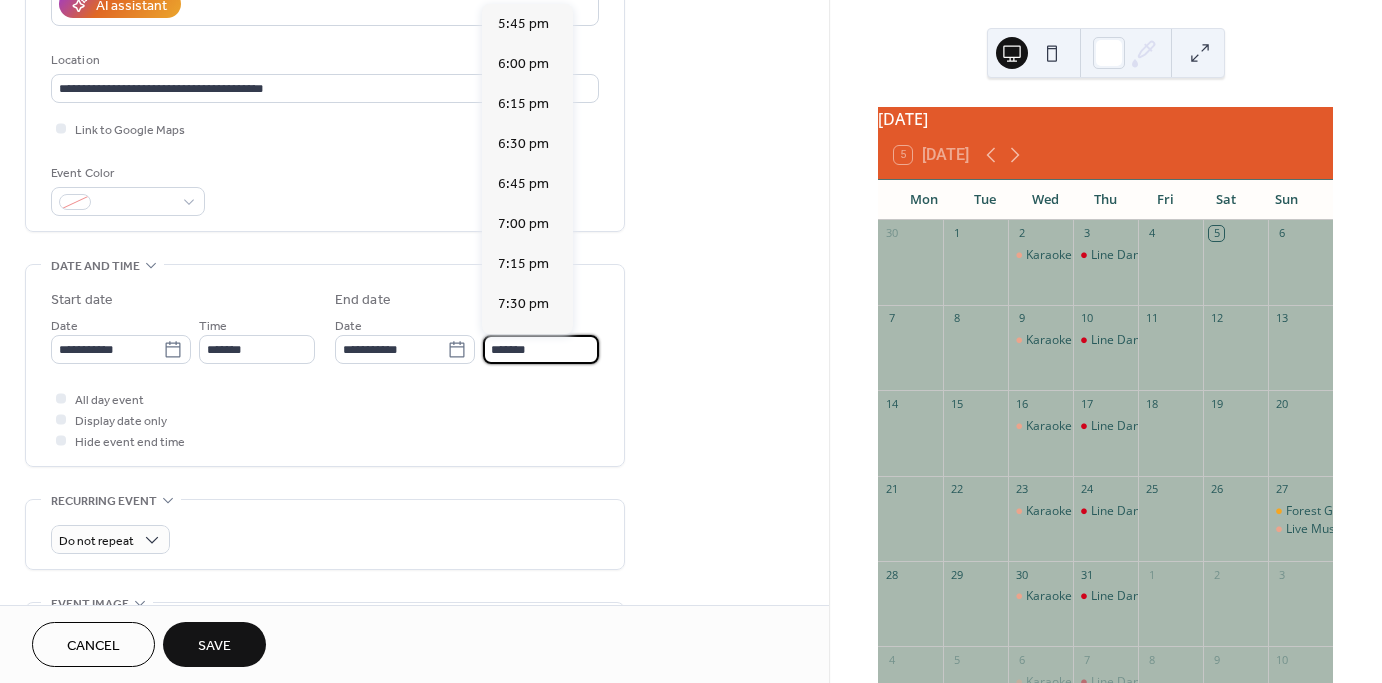 scroll, scrollTop: 442, scrollLeft: 0, axis: vertical 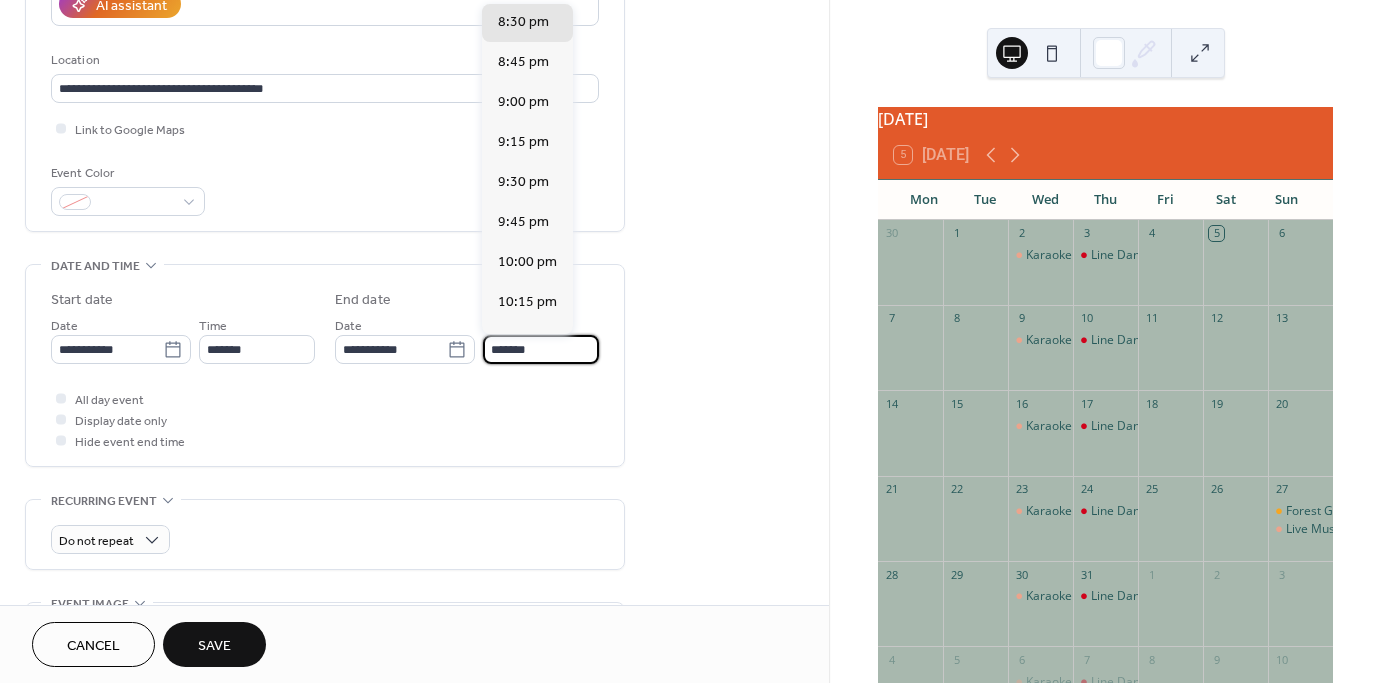 click on "*******" at bounding box center (541, 349) 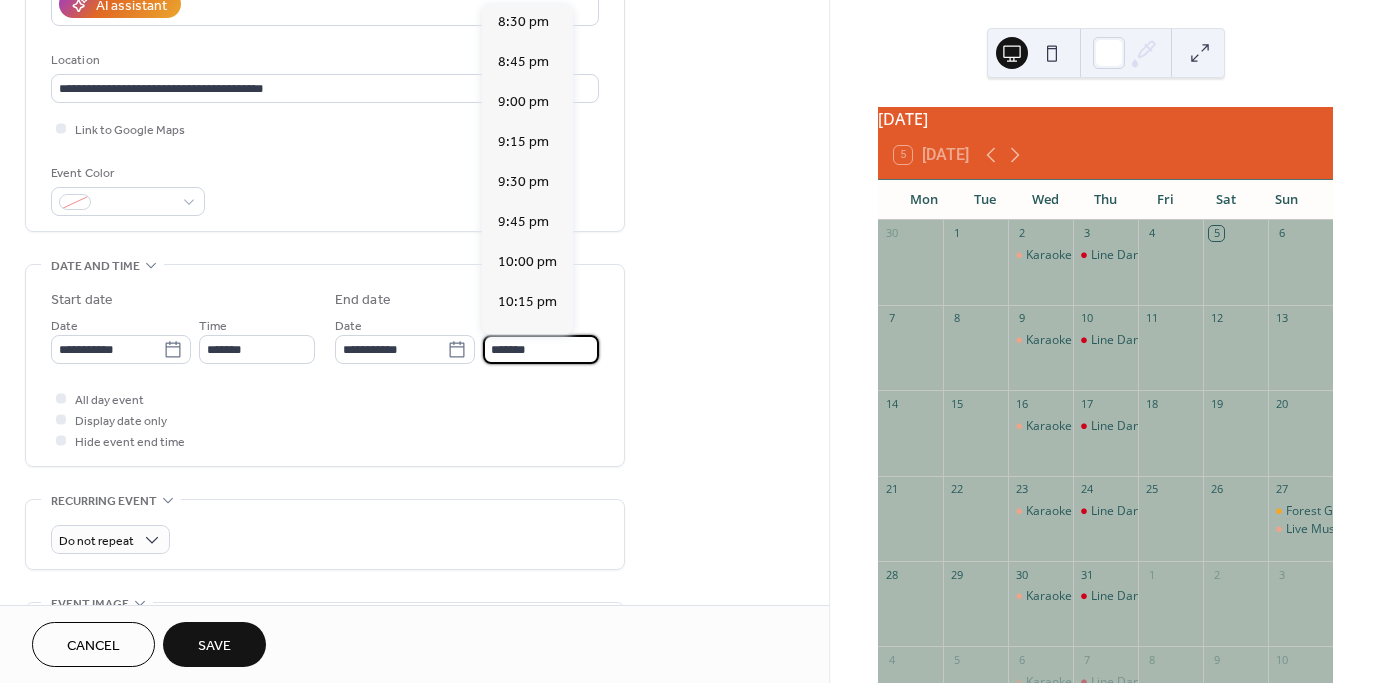 scroll, scrollTop: 281, scrollLeft: 0, axis: vertical 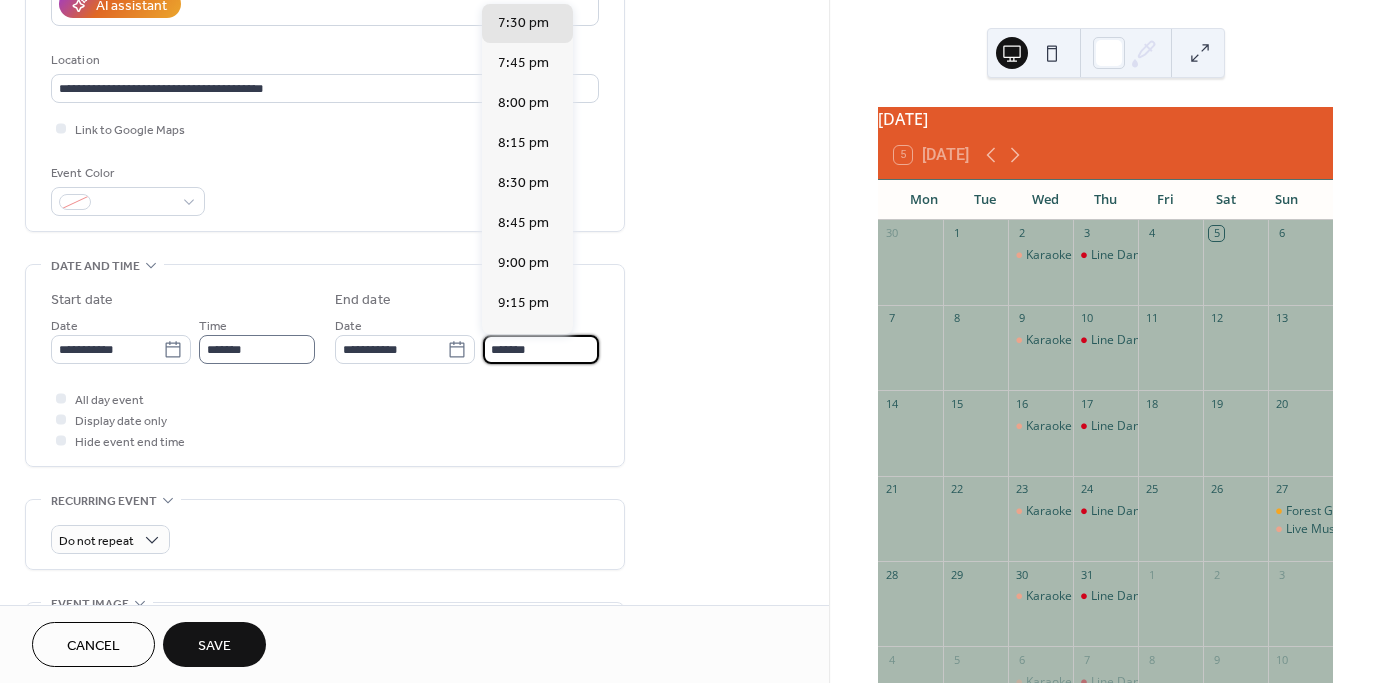type on "*******" 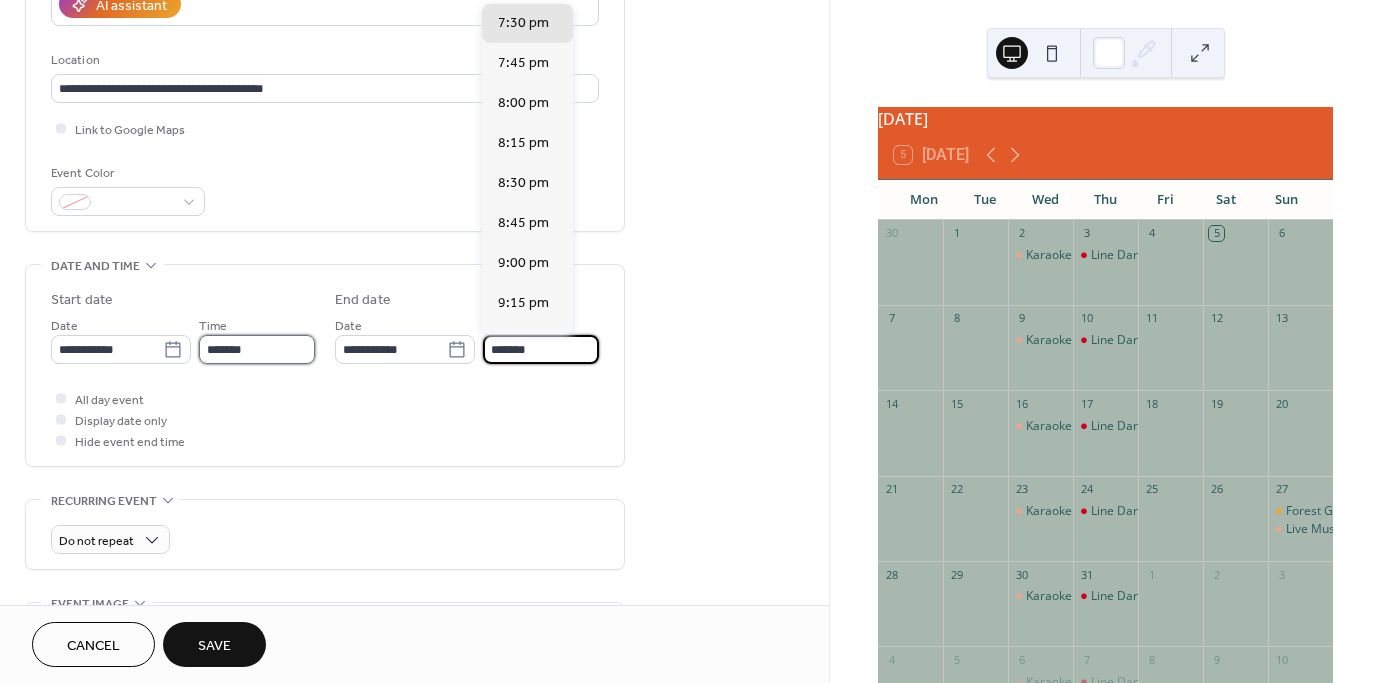 click on "*******" at bounding box center (257, 349) 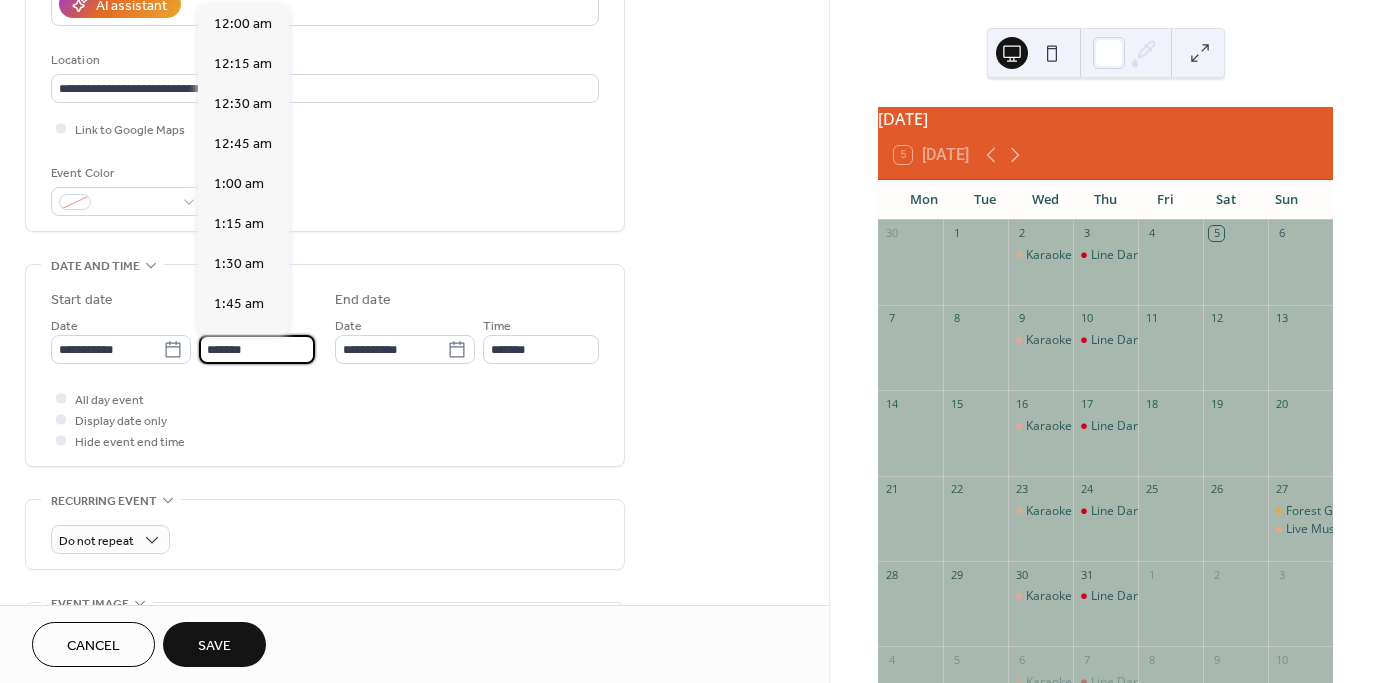 scroll, scrollTop: 2814, scrollLeft: 0, axis: vertical 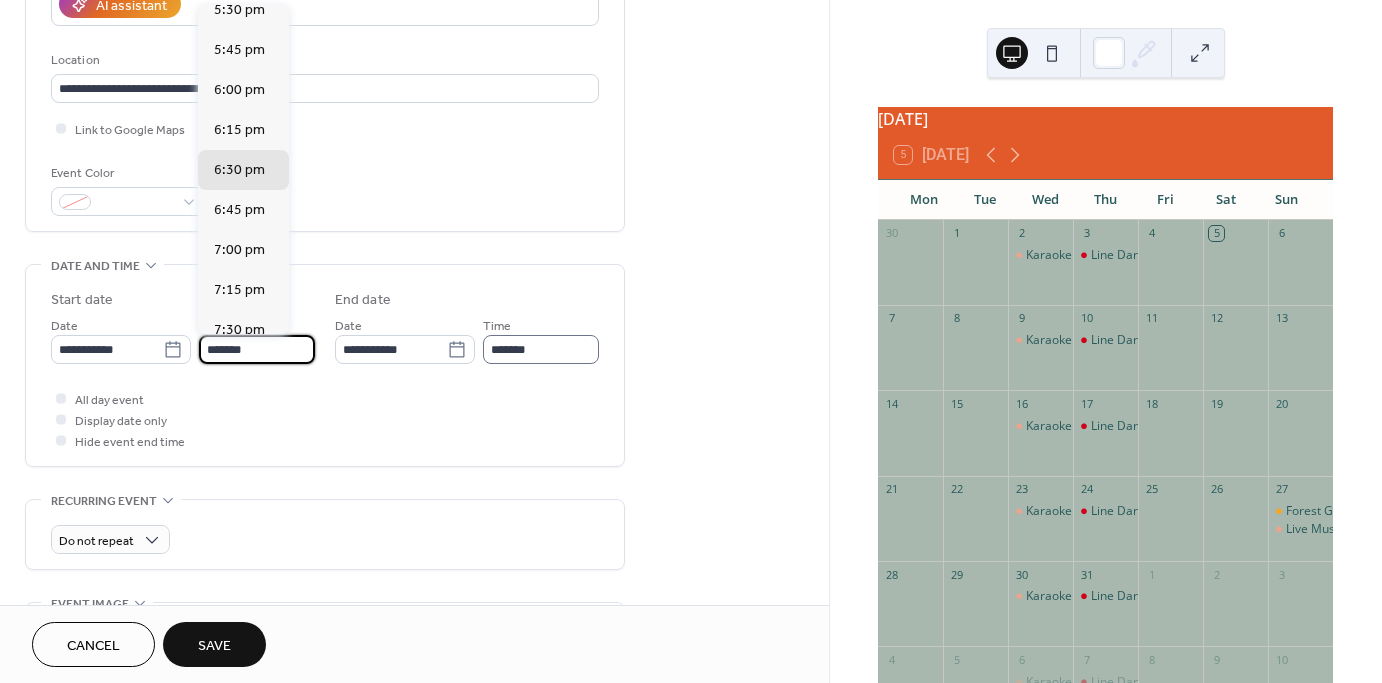 type on "*******" 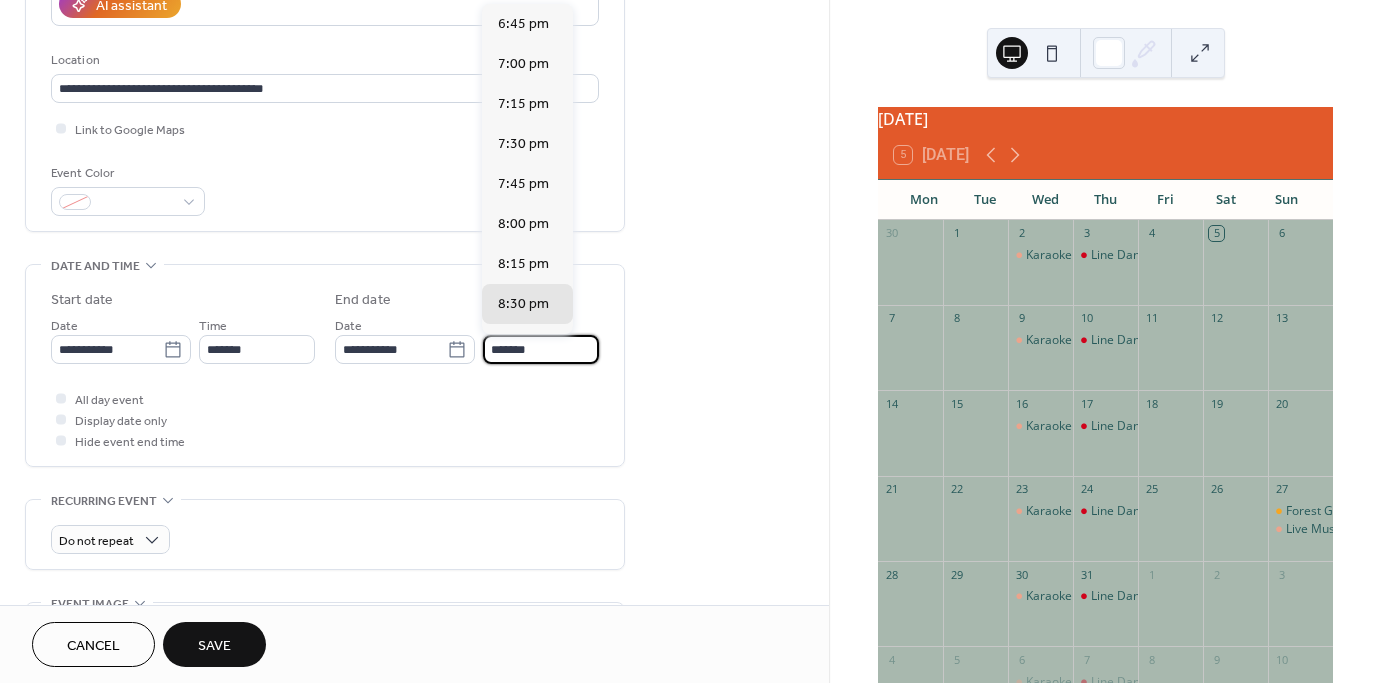 type on "*******" 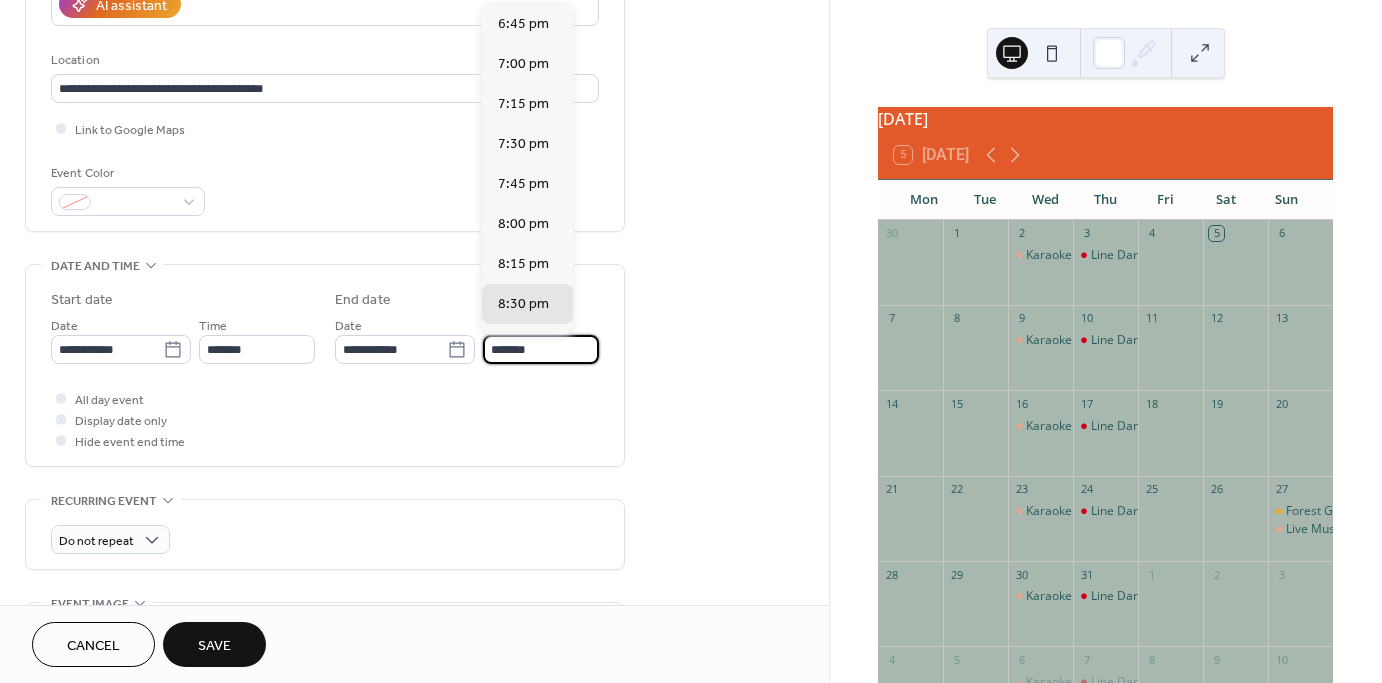 click on "*******" at bounding box center (541, 349) 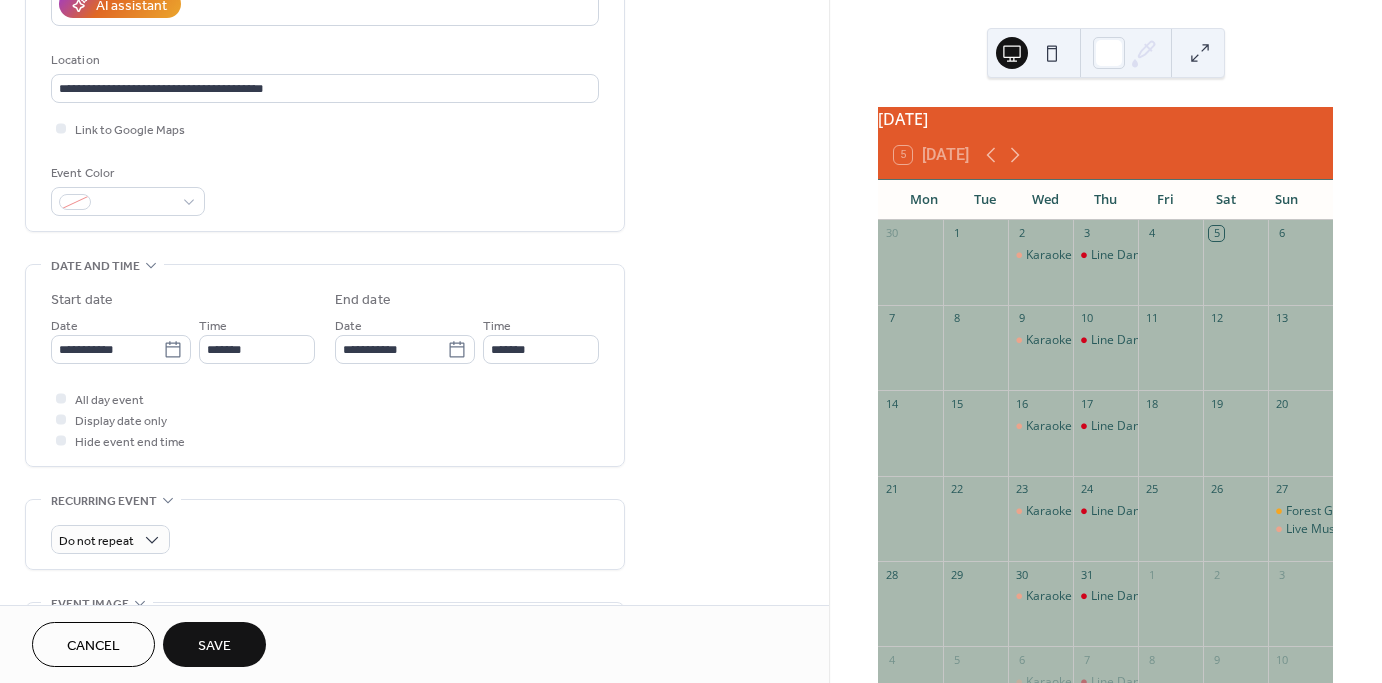 click on "All day event Display date only Hide event end time" at bounding box center [325, 419] 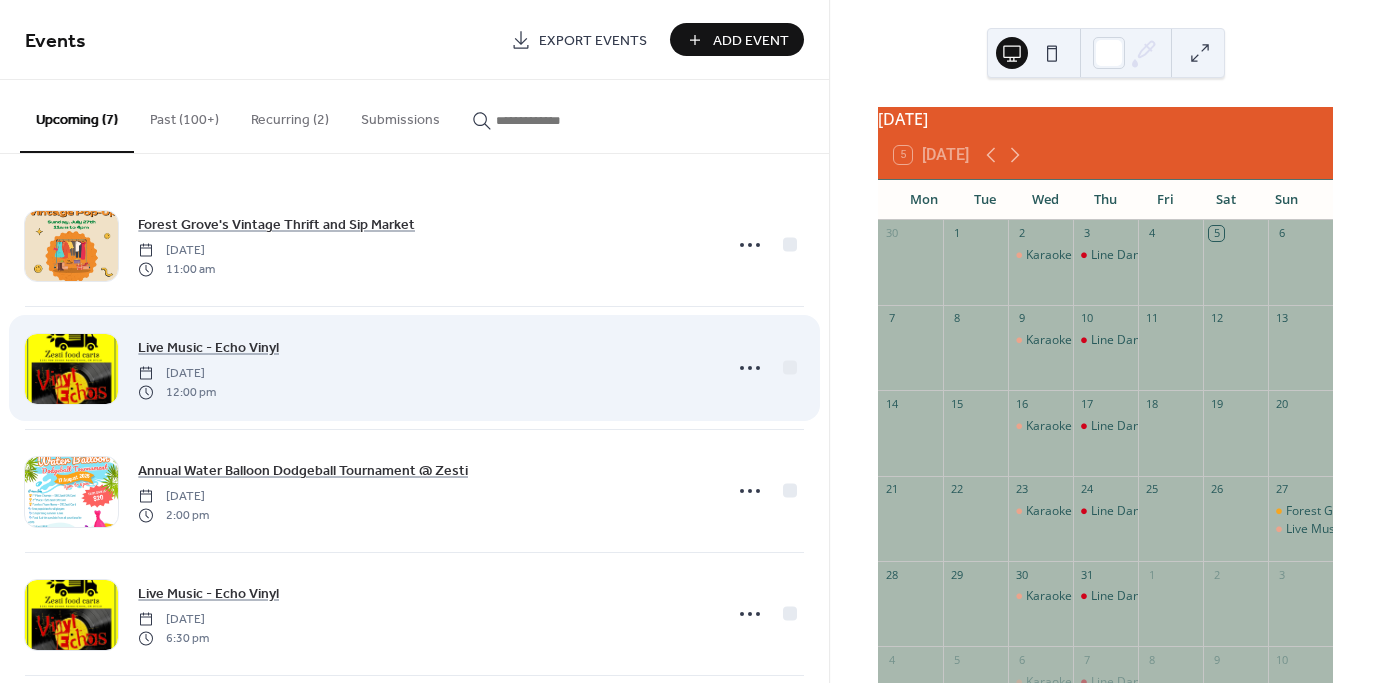 scroll, scrollTop: 388, scrollLeft: 0, axis: vertical 